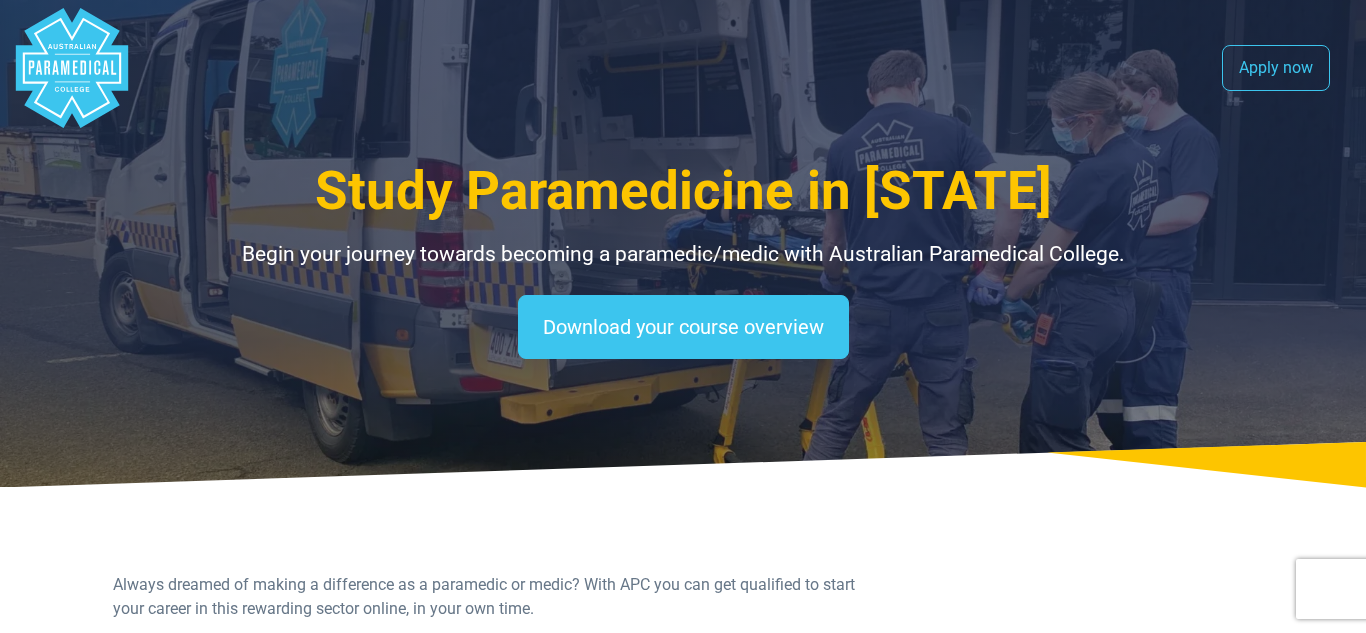 select on "**********" 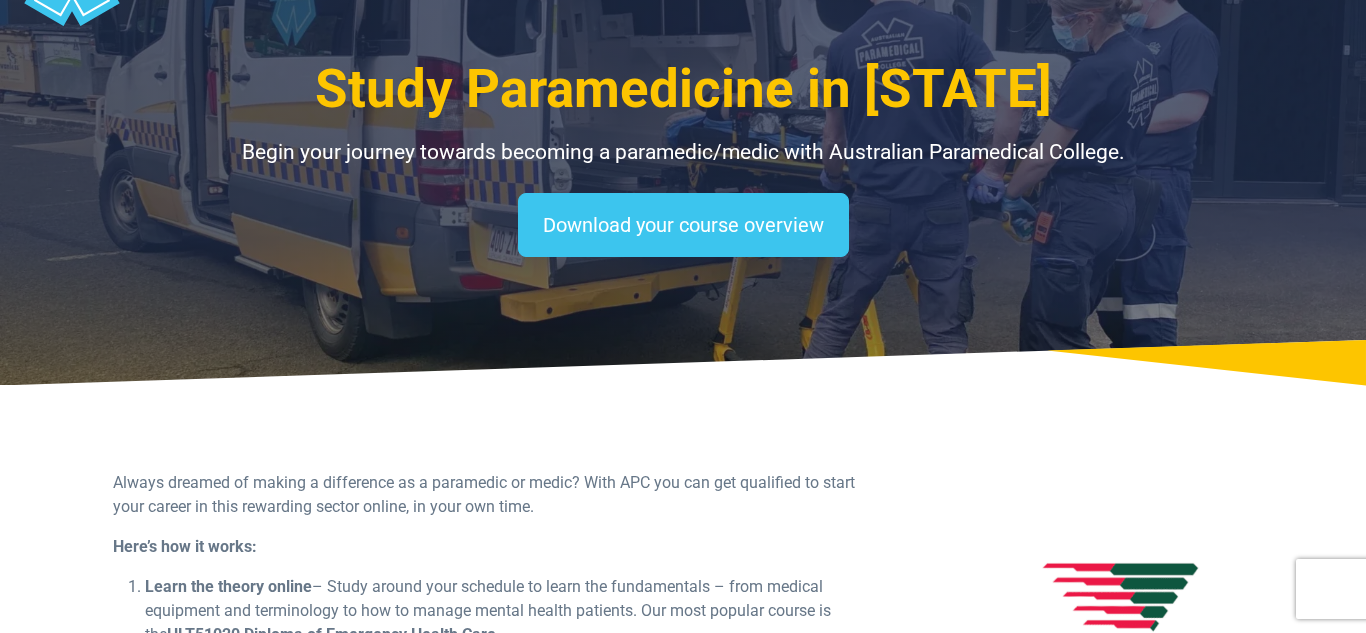 scroll, scrollTop: 103, scrollLeft: 0, axis: vertical 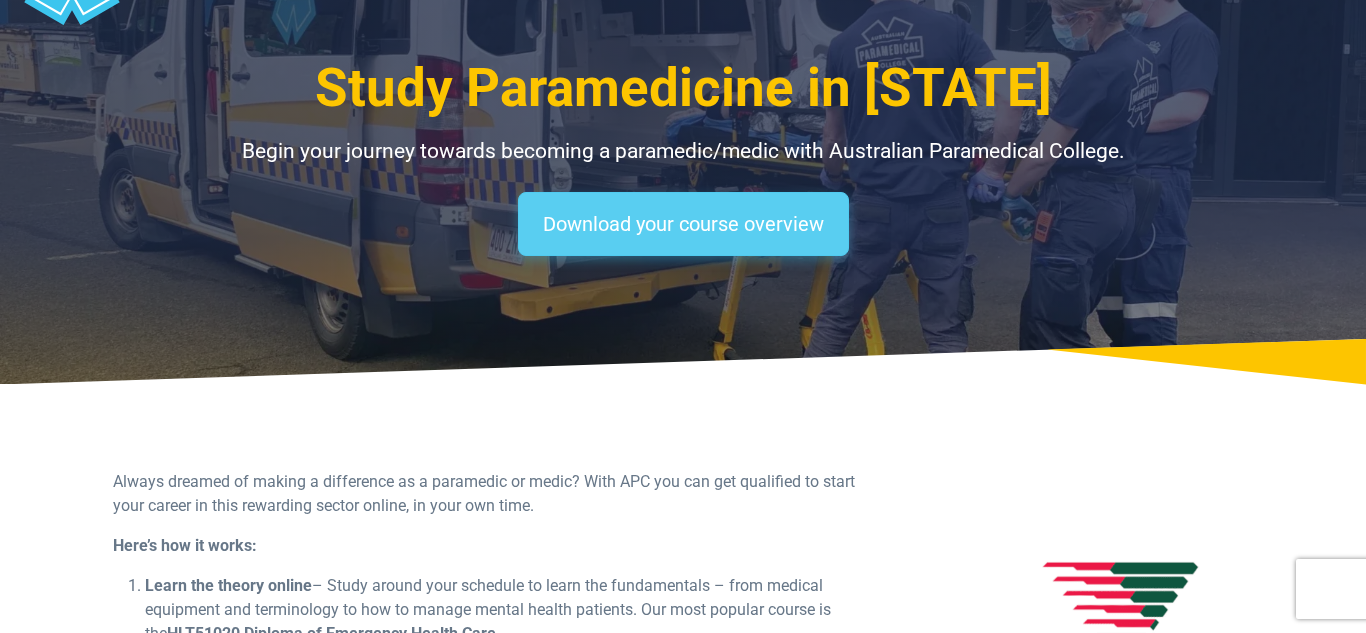 click on "Download your course overview" at bounding box center (683, 224) 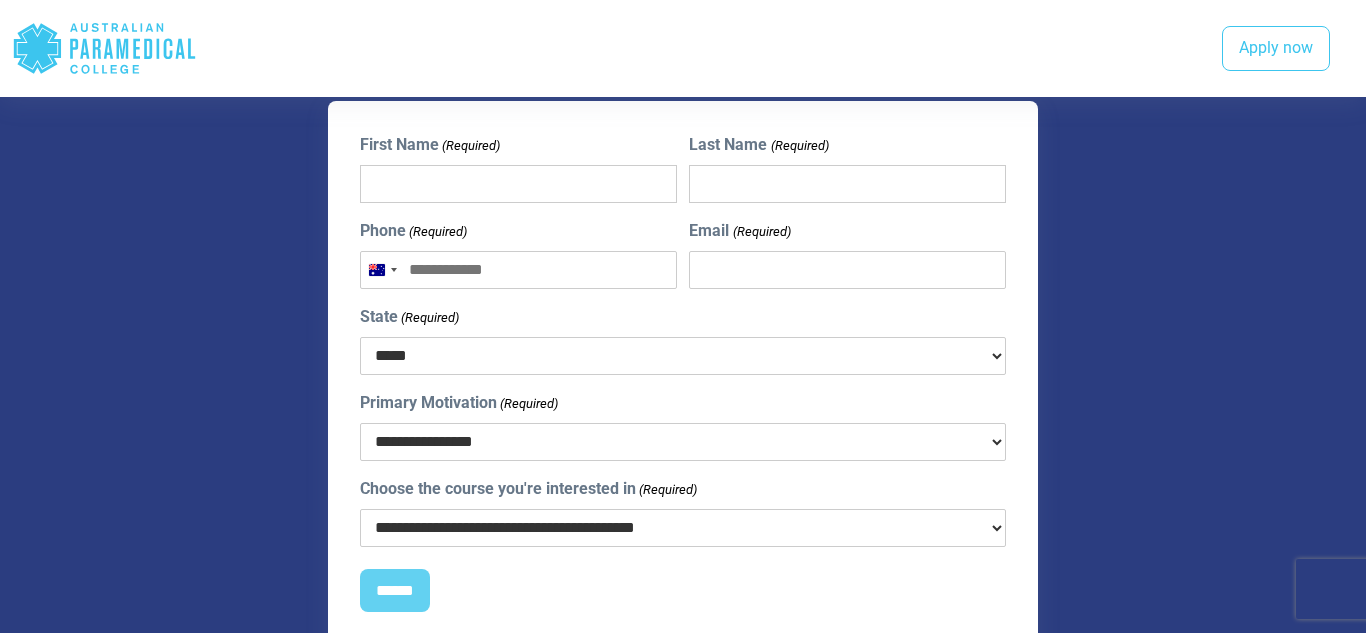 scroll, scrollTop: 1926, scrollLeft: 0, axis: vertical 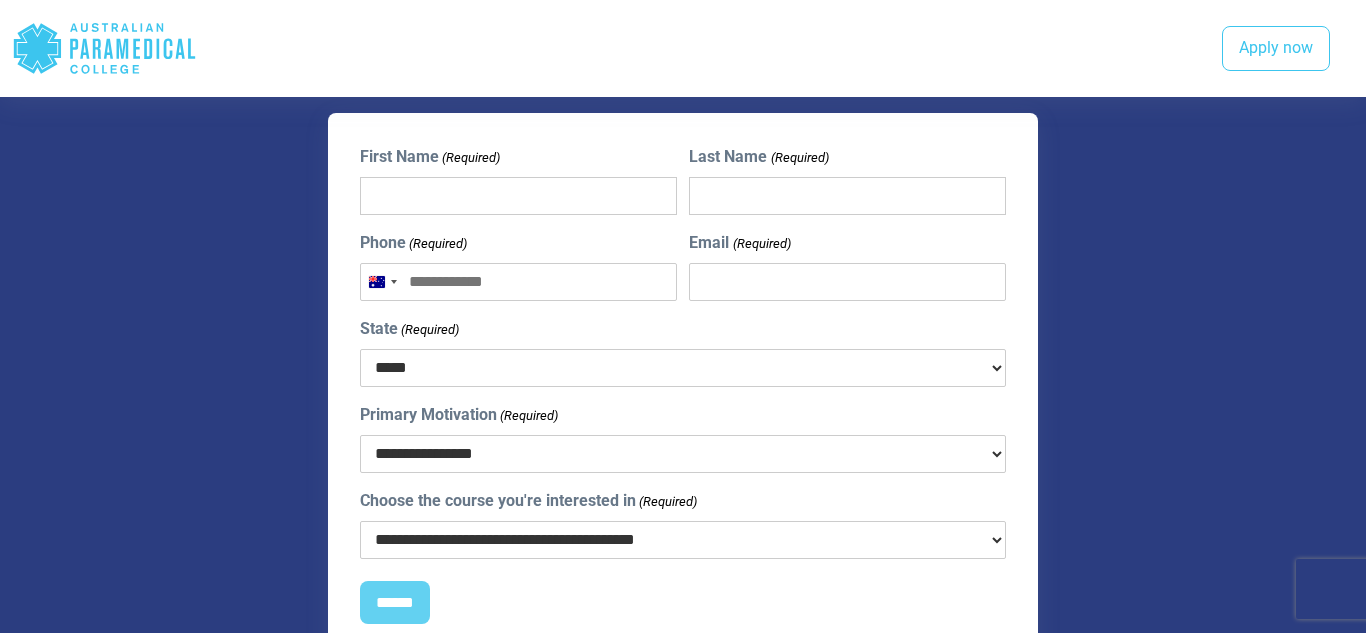 click on "First Name (Required)" at bounding box center (518, 196) 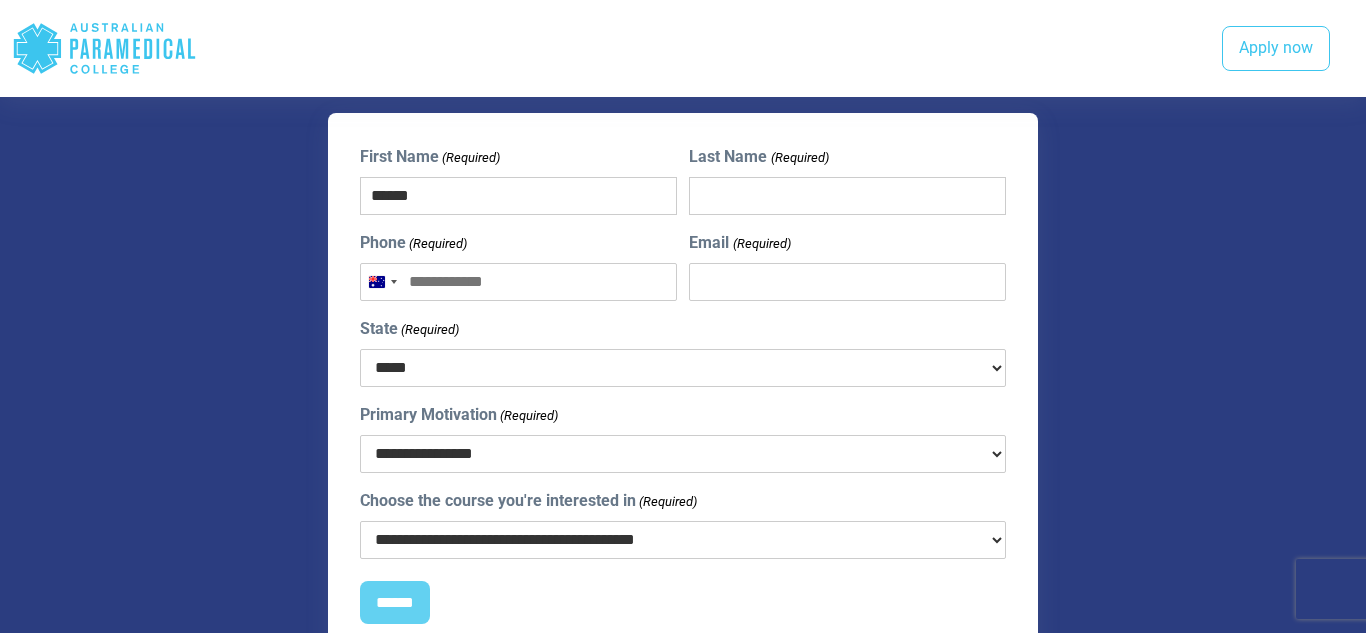 type on "******" 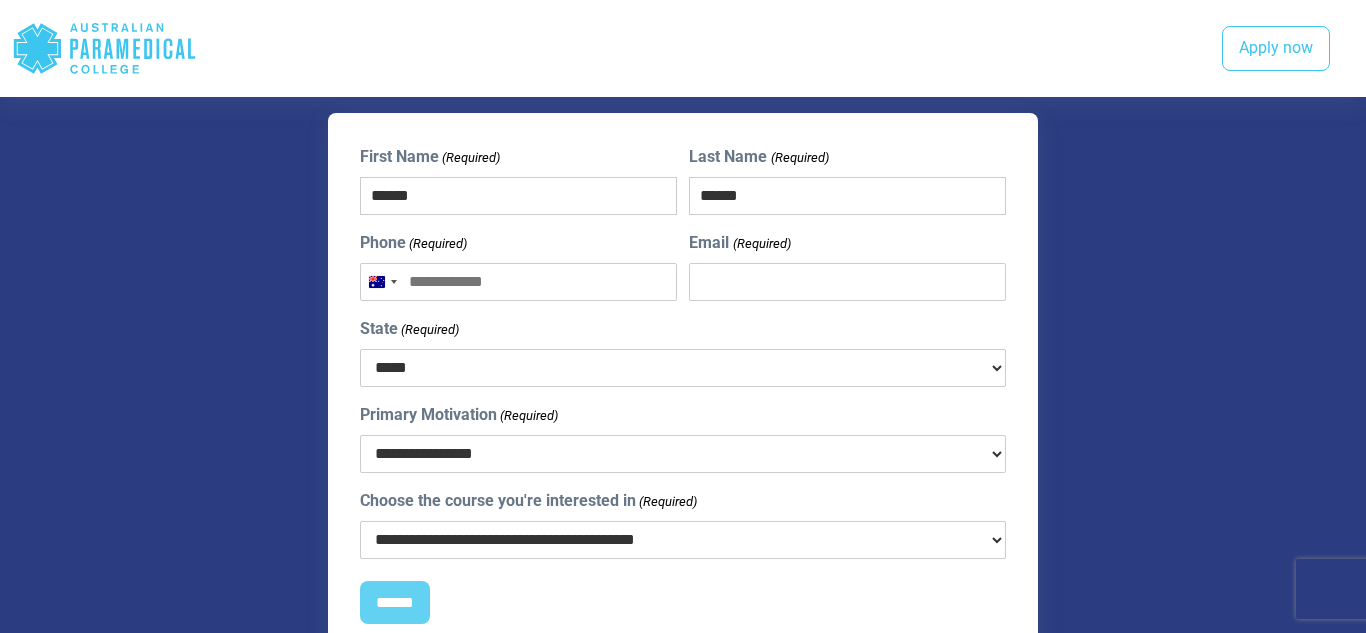 type on "**********" 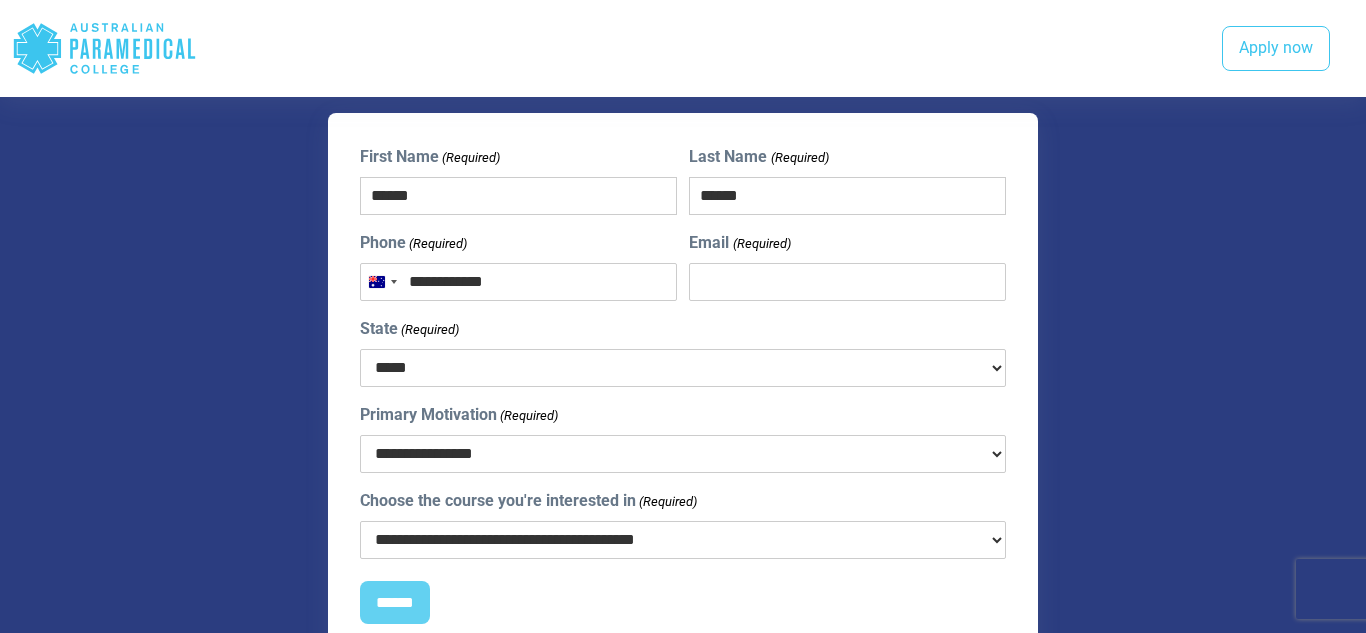 type on "**********" 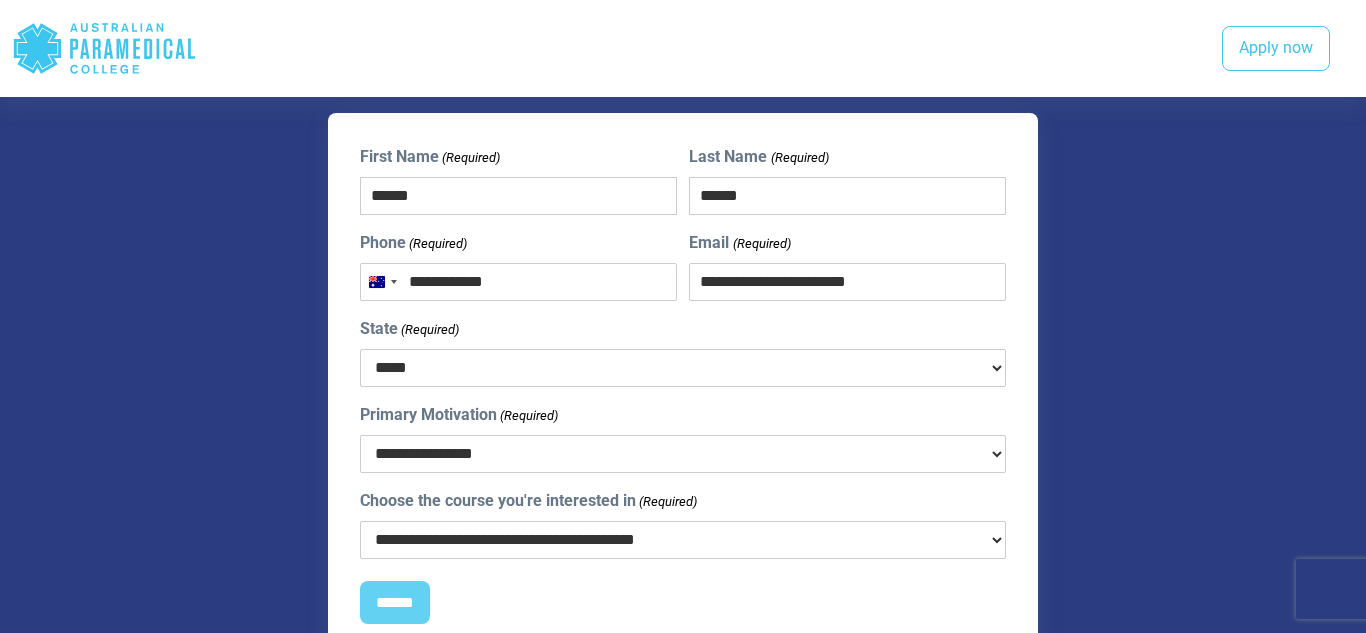 select on "***" 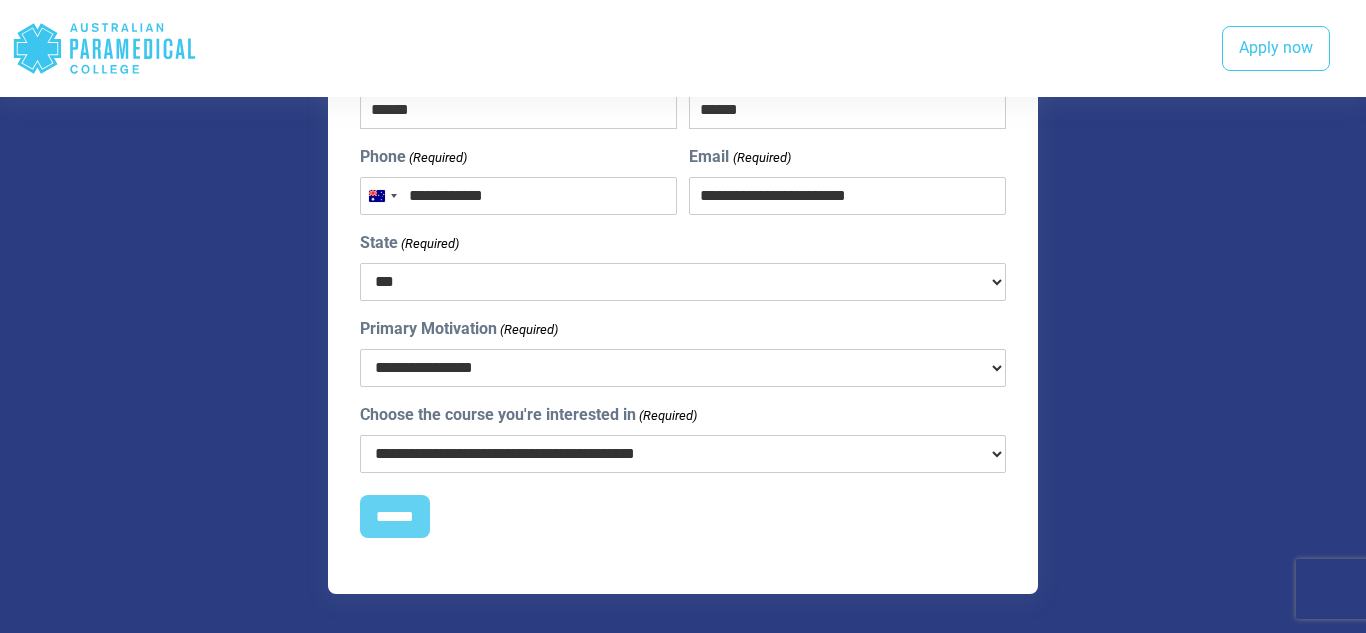 scroll, scrollTop: 2019, scrollLeft: 0, axis: vertical 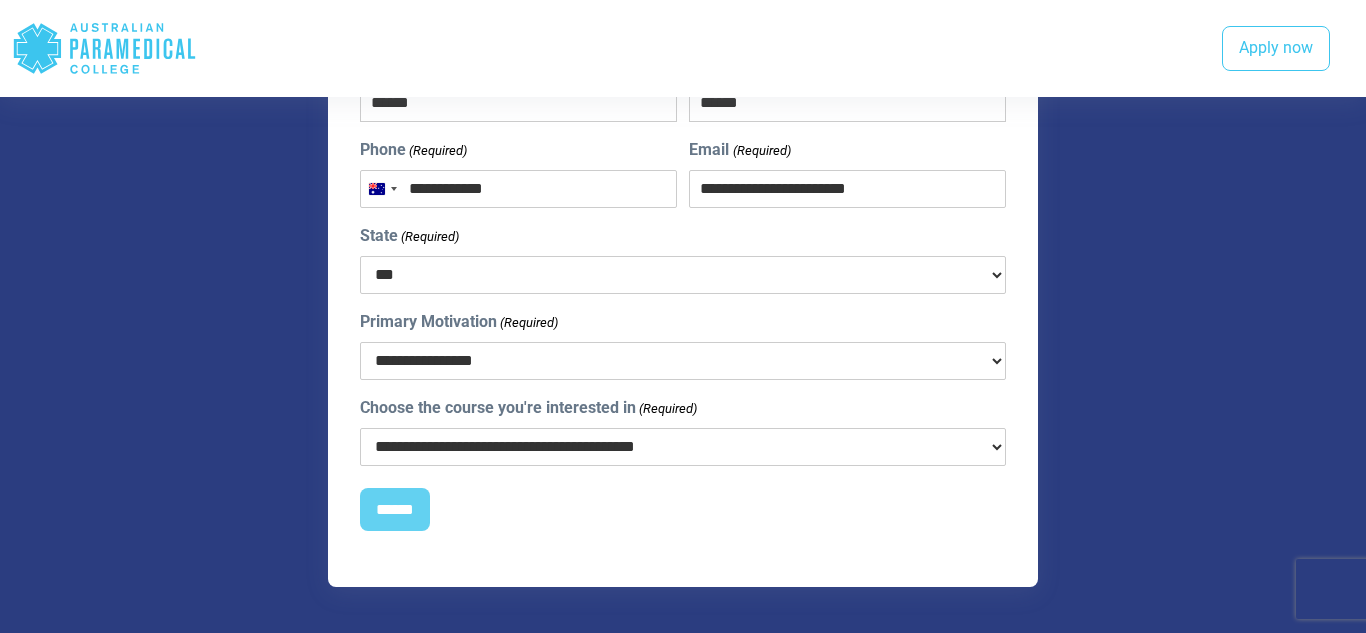 click on "**********" at bounding box center [683, 361] 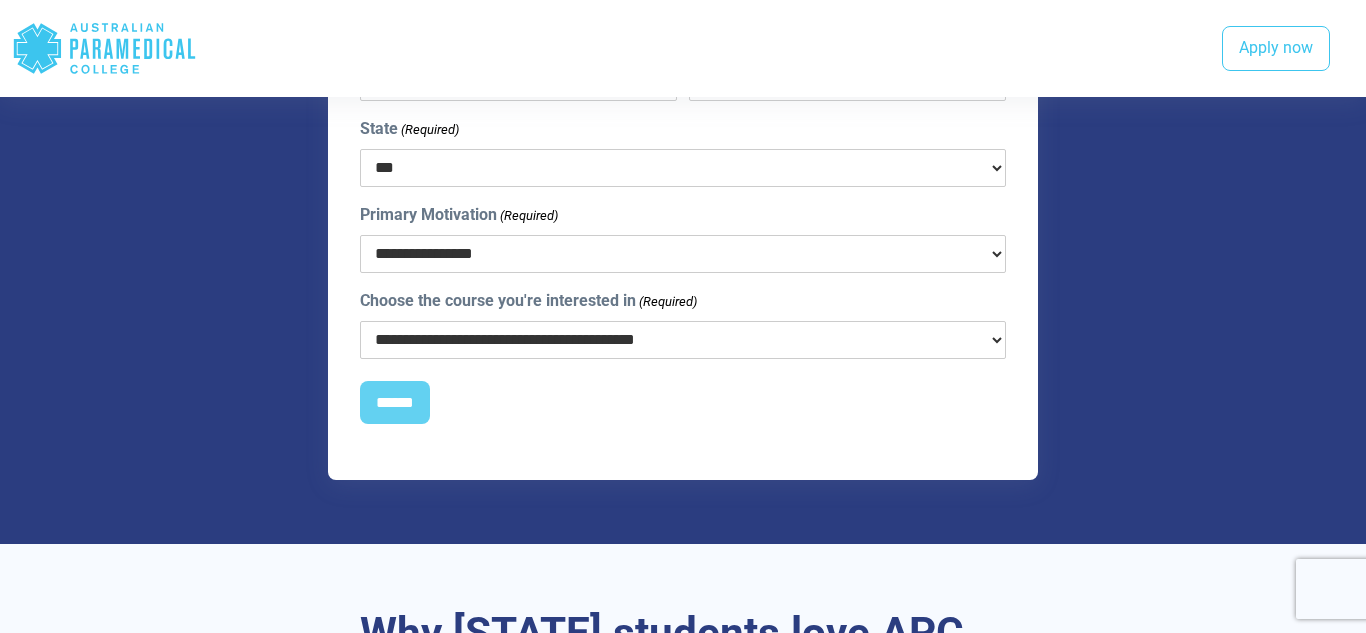 scroll, scrollTop: 2130, scrollLeft: 0, axis: vertical 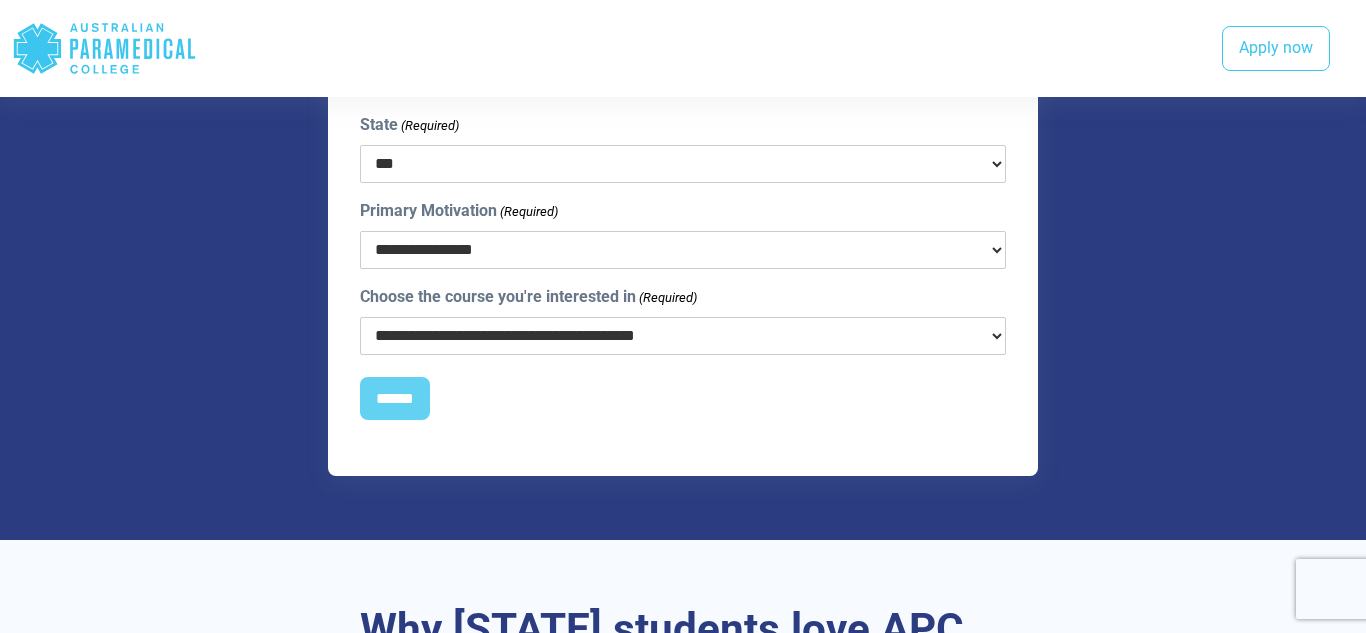 click on "**********" at bounding box center (683, 250) 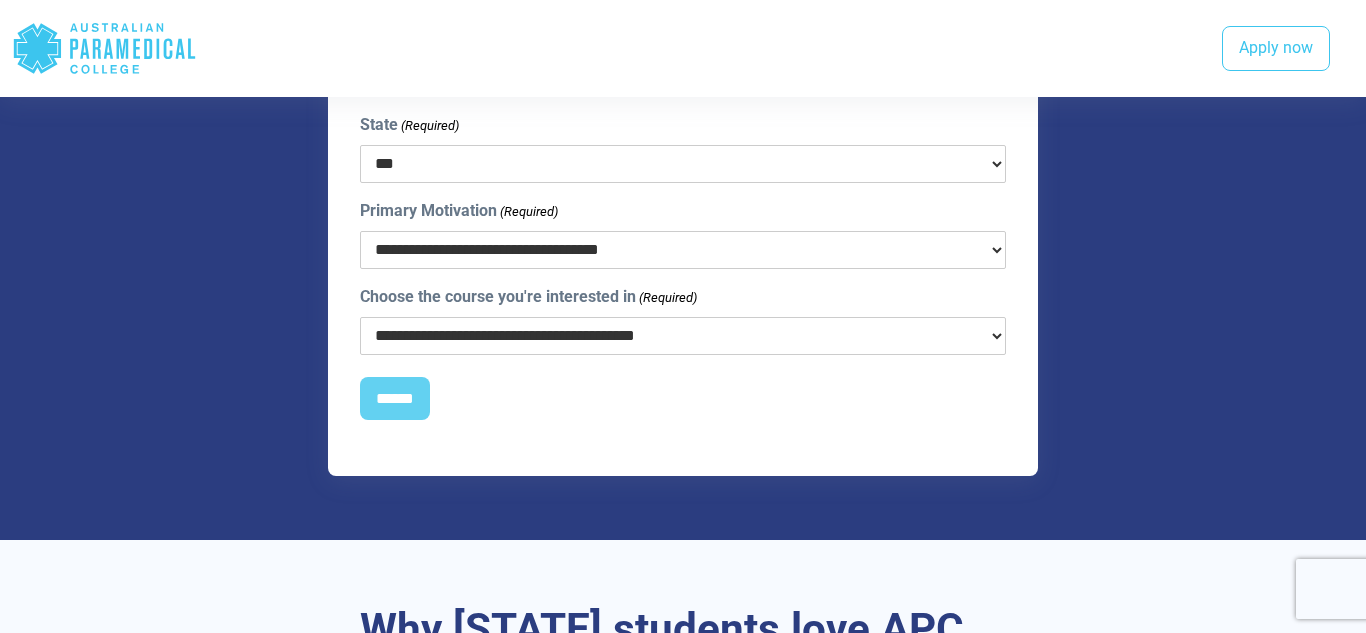 click on "**********" at bounding box center (683, 250) 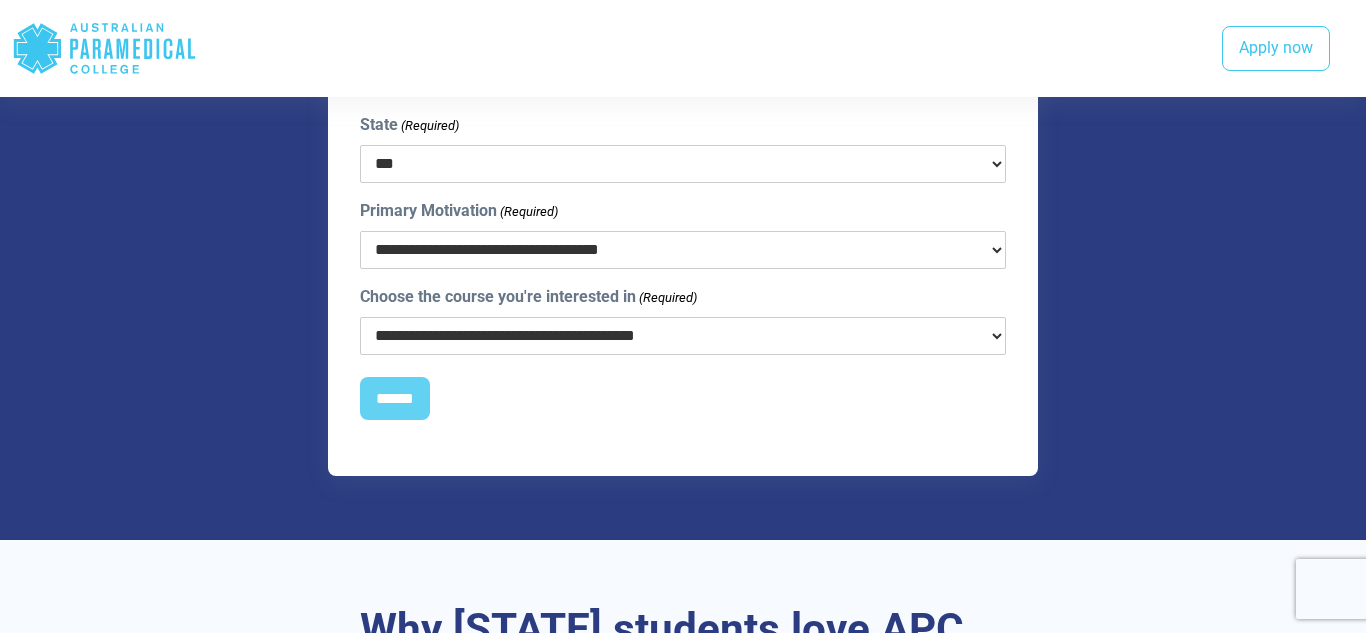 click on "**********" at bounding box center [683, 336] 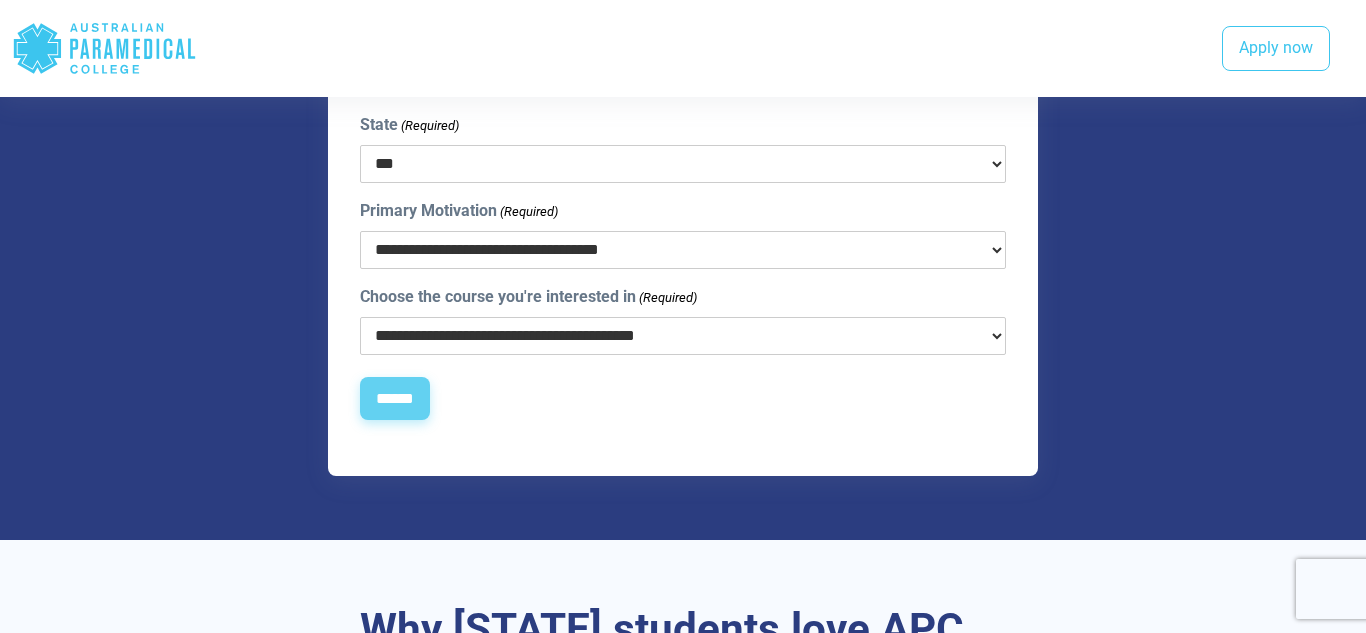 click on "******" at bounding box center [395, 399] 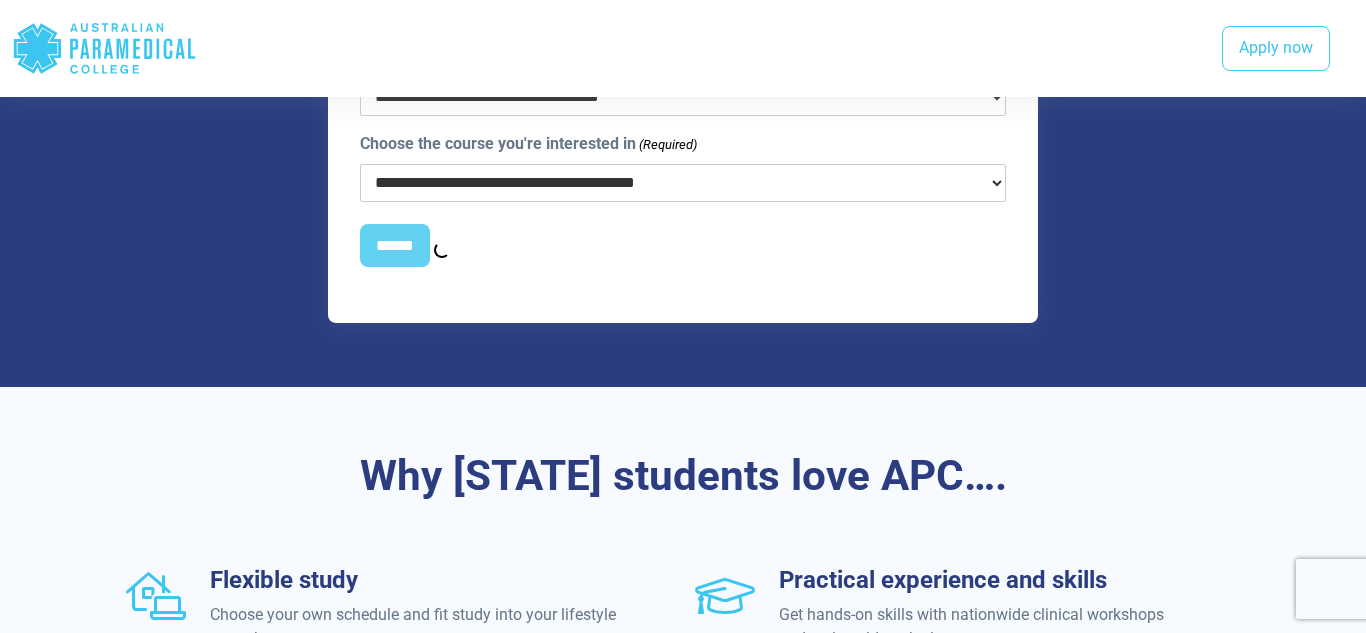 scroll, scrollTop: 2285, scrollLeft: 0, axis: vertical 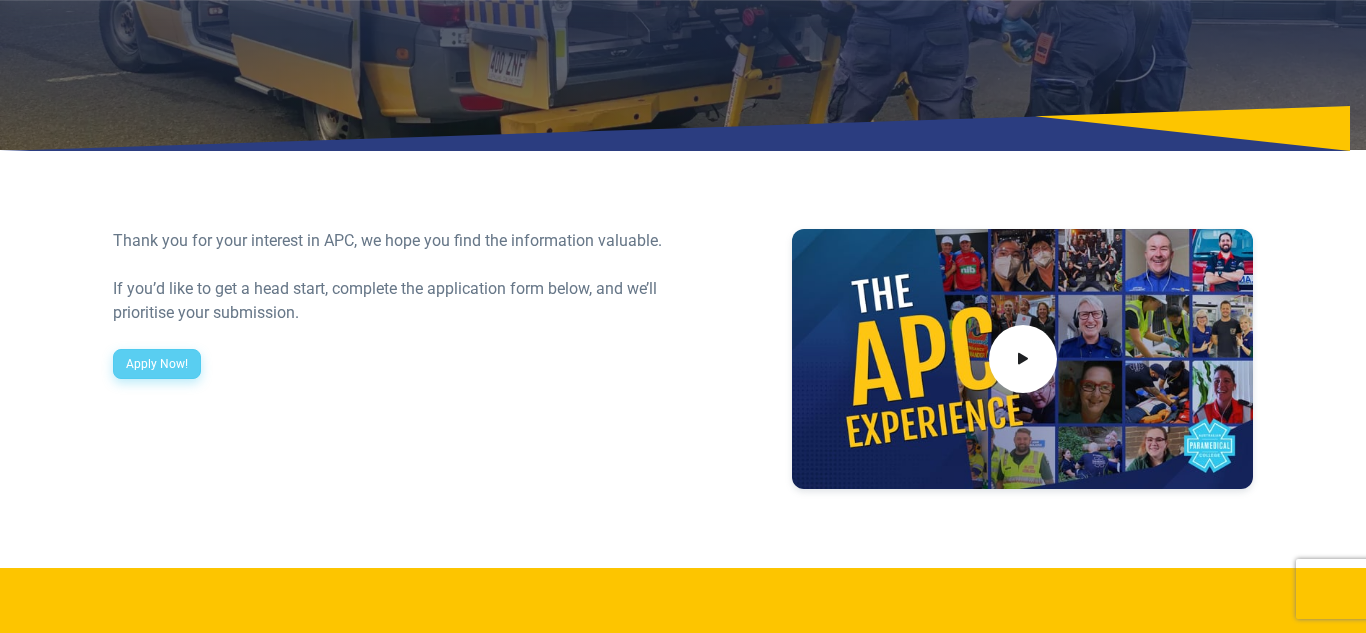 click on "Apply Now!" at bounding box center (157, 364) 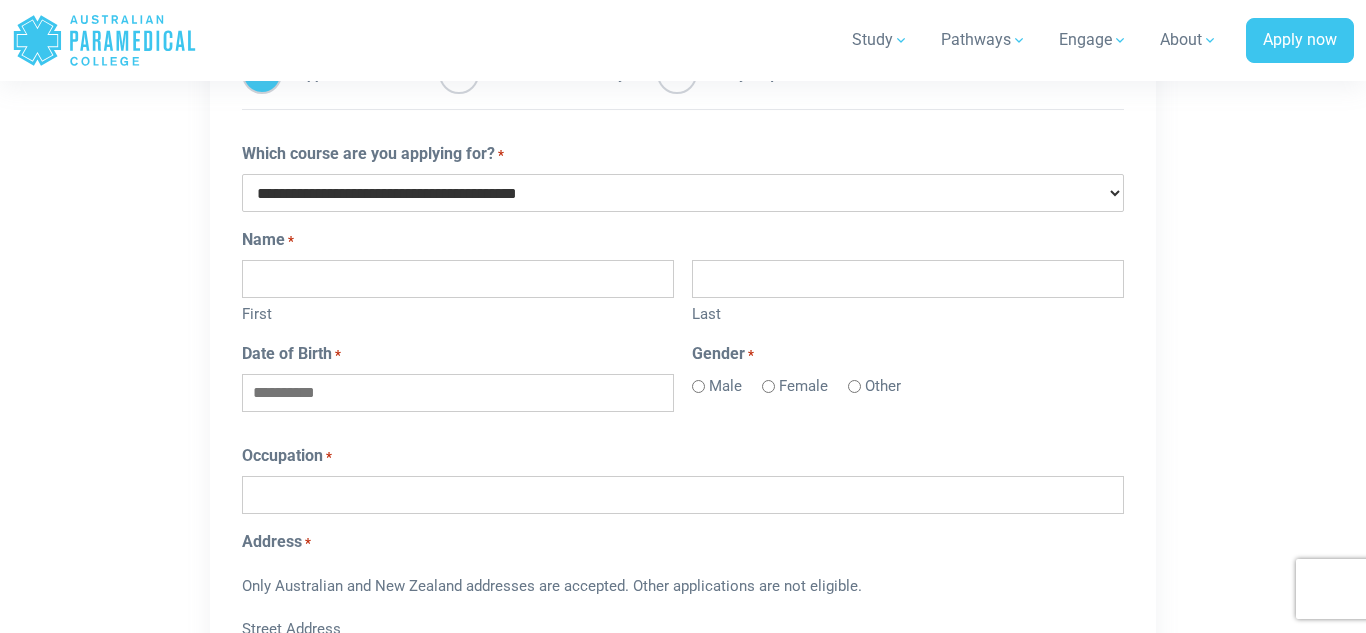 scroll, scrollTop: 1273, scrollLeft: 0, axis: vertical 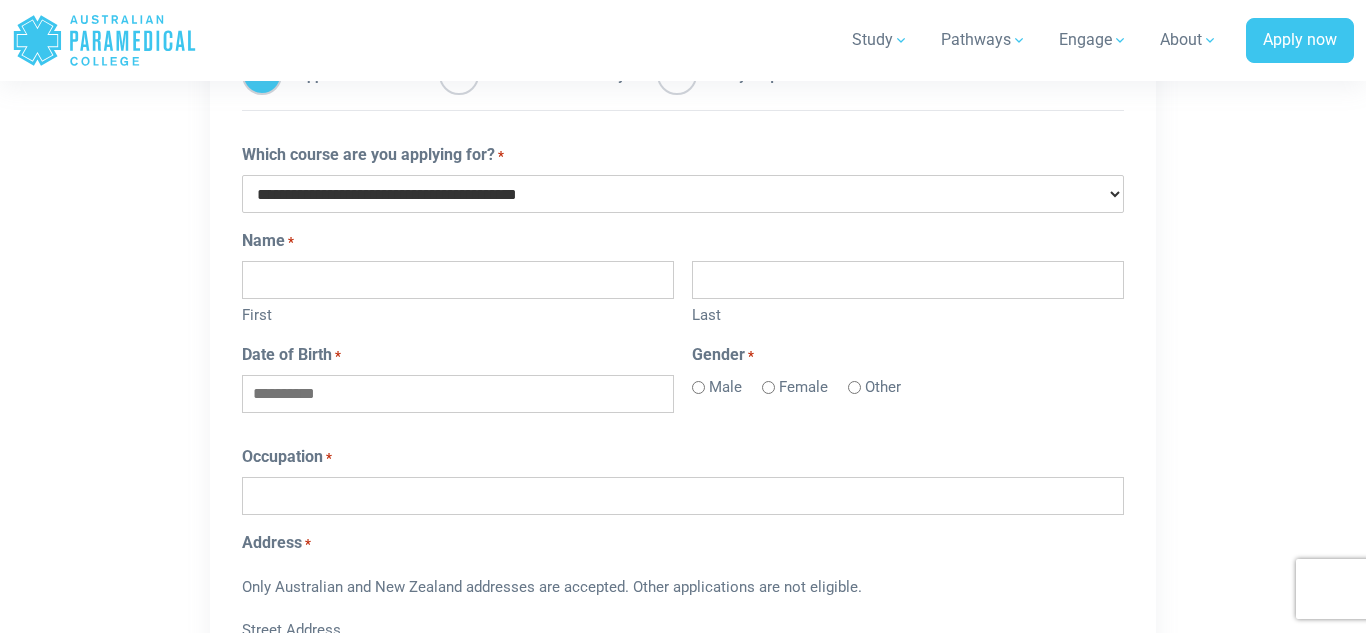 click on "First" at bounding box center (458, 280) 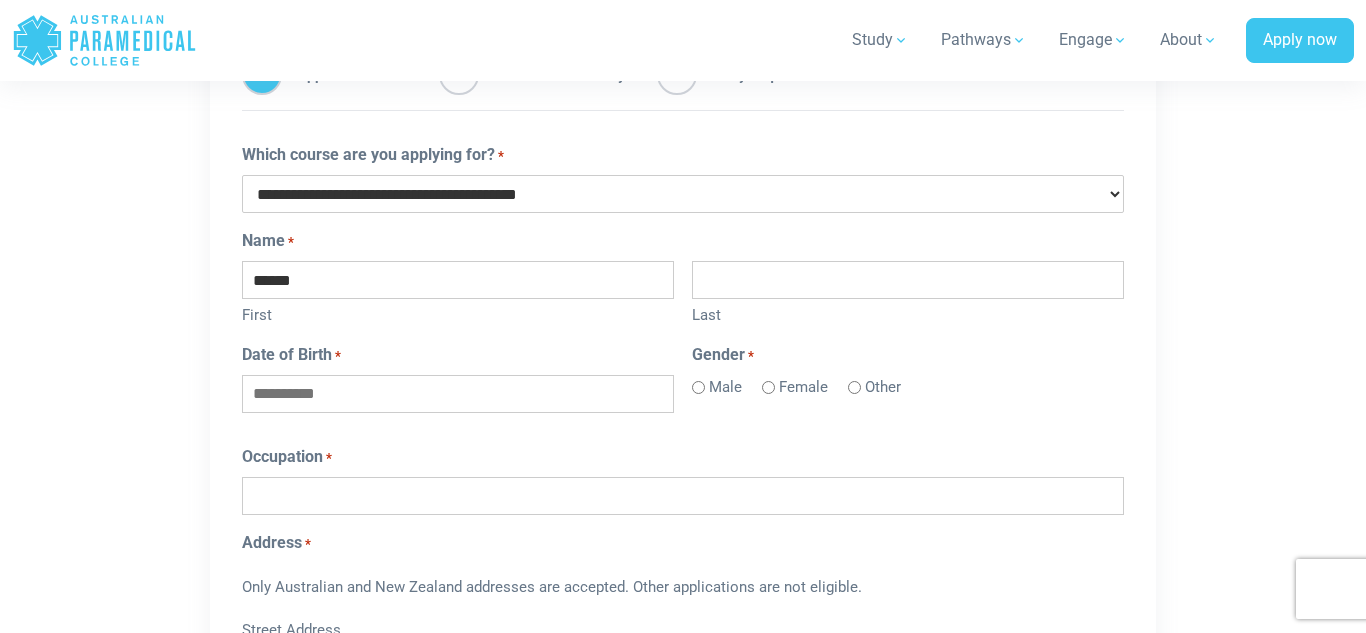 type on "******" 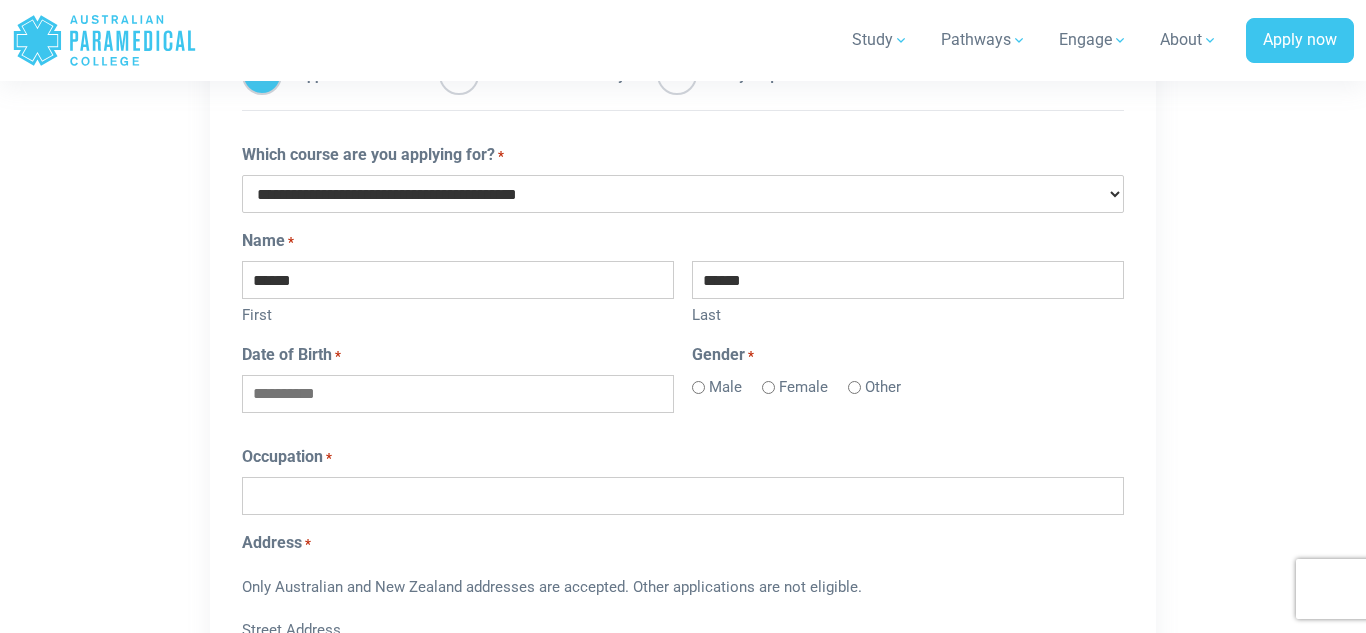 type on "**********" 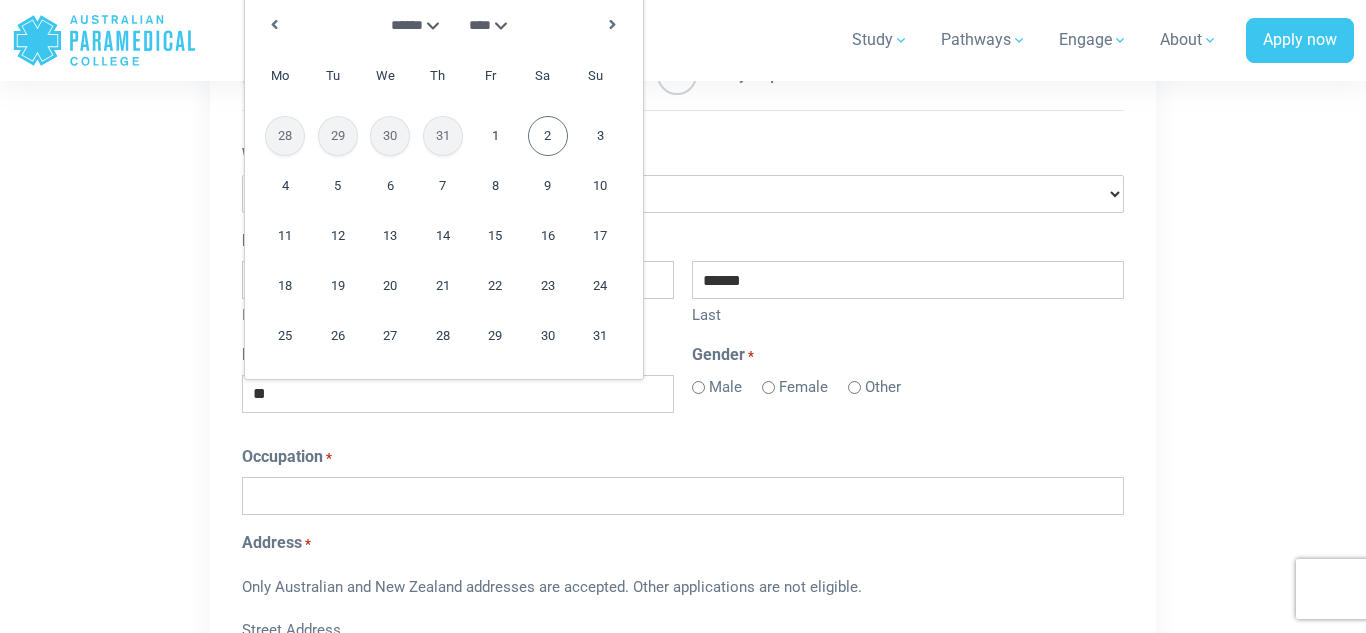 click on "2" at bounding box center (548, 136) 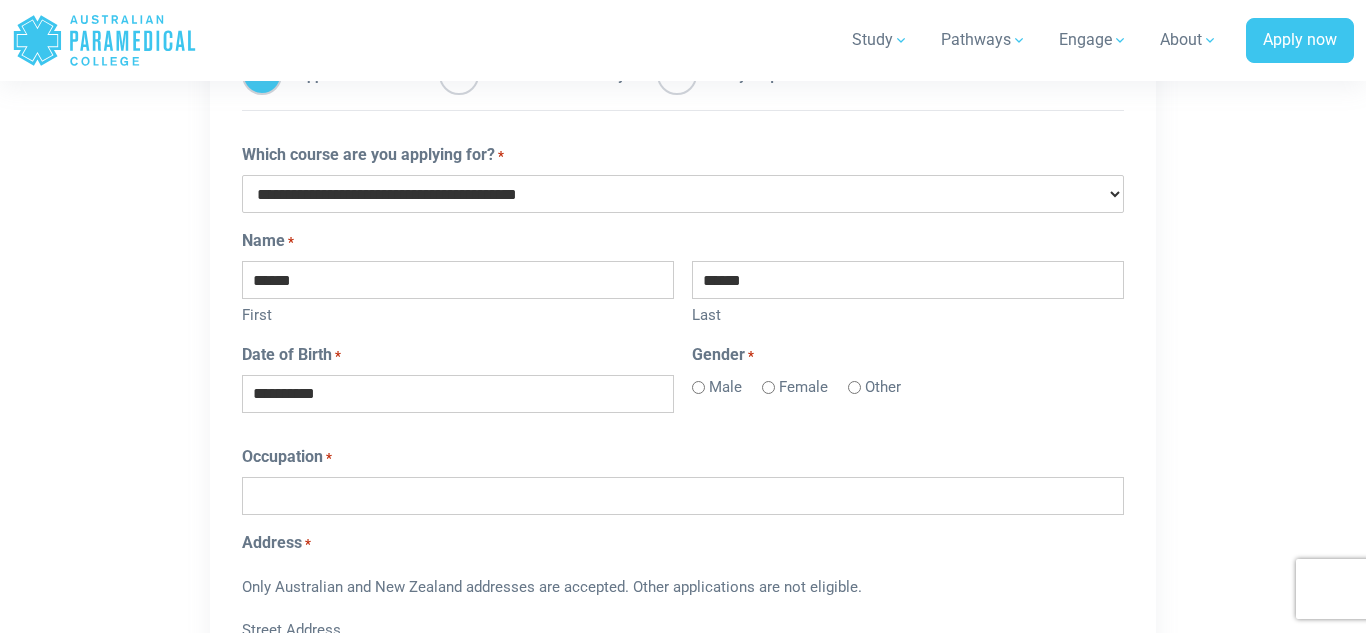 click on "**********" at bounding box center [458, 394] 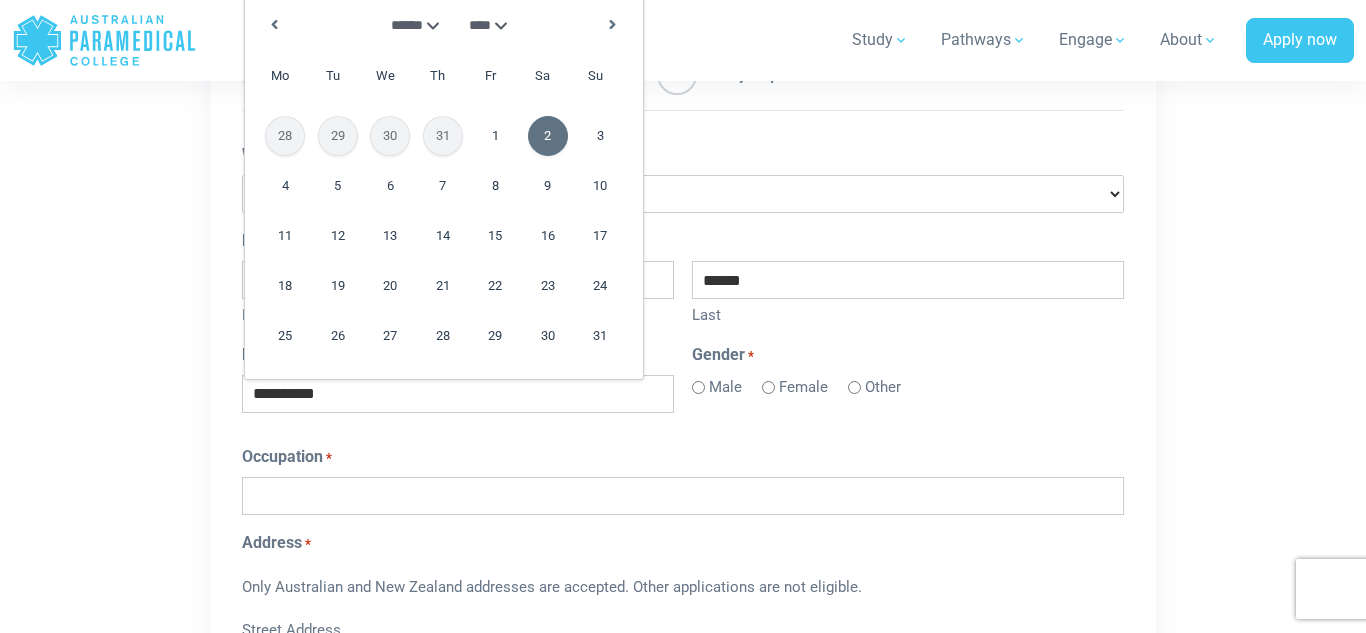click on "**********" at bounding box center (458, 394) 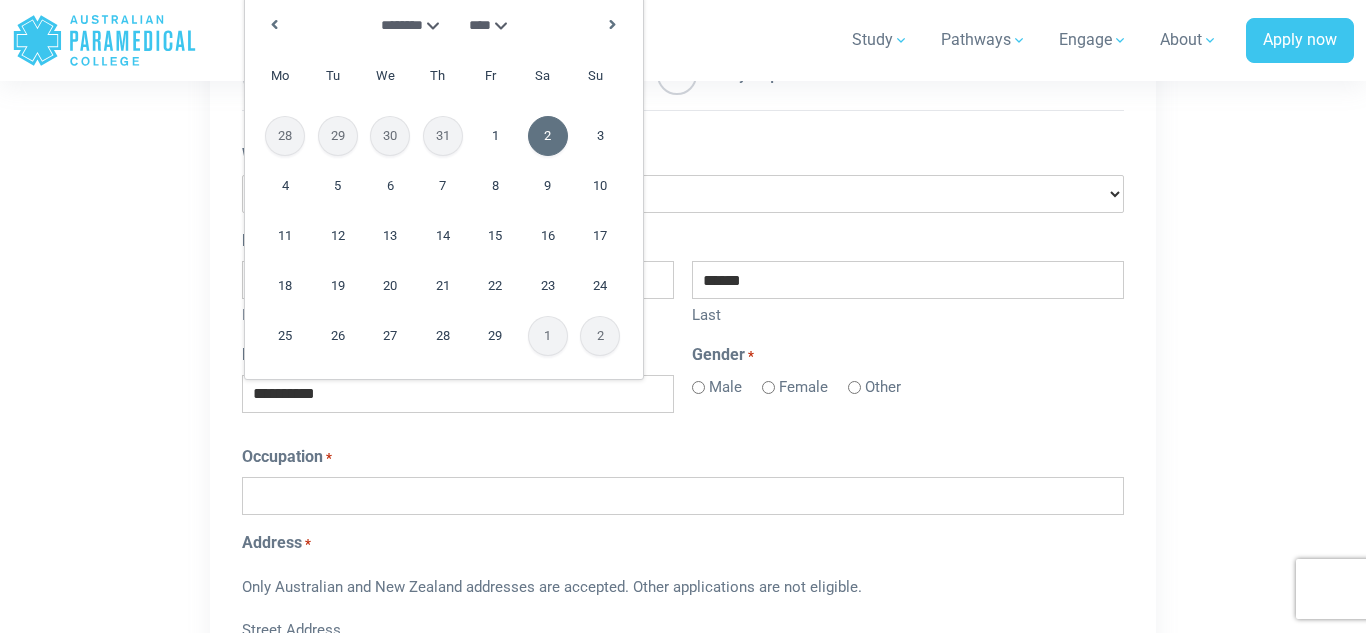 type on "**********" 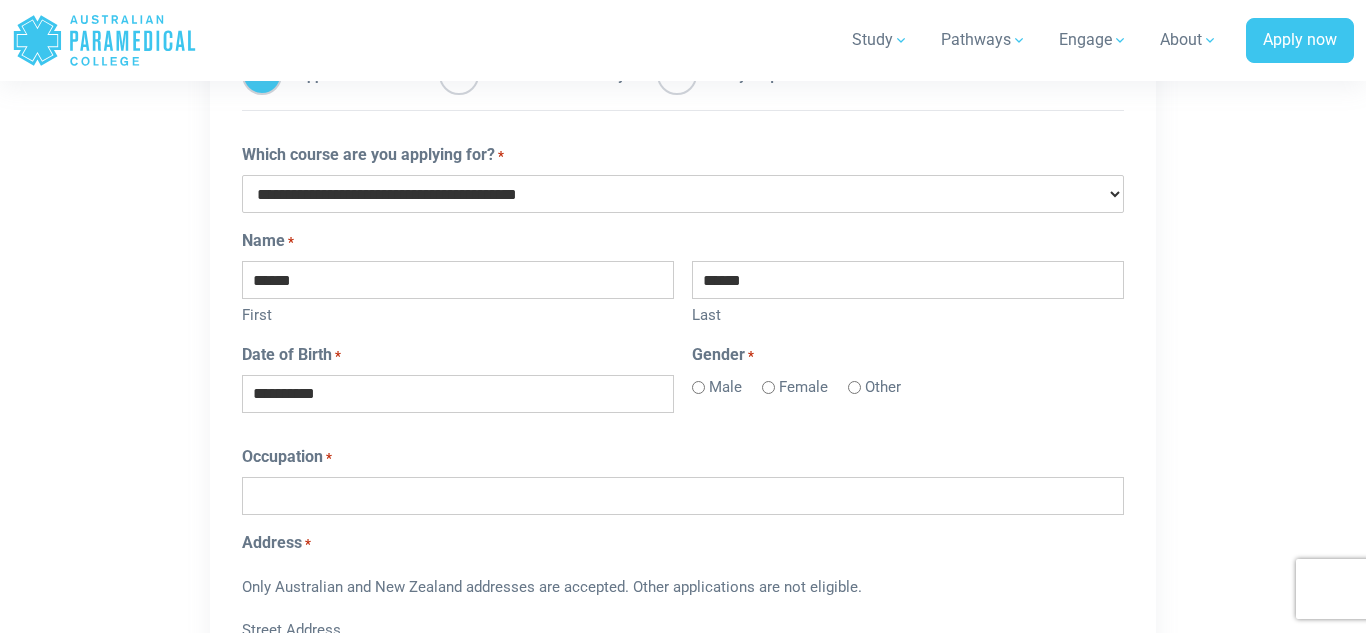 click on "Female" at bounding box center [803, 387] 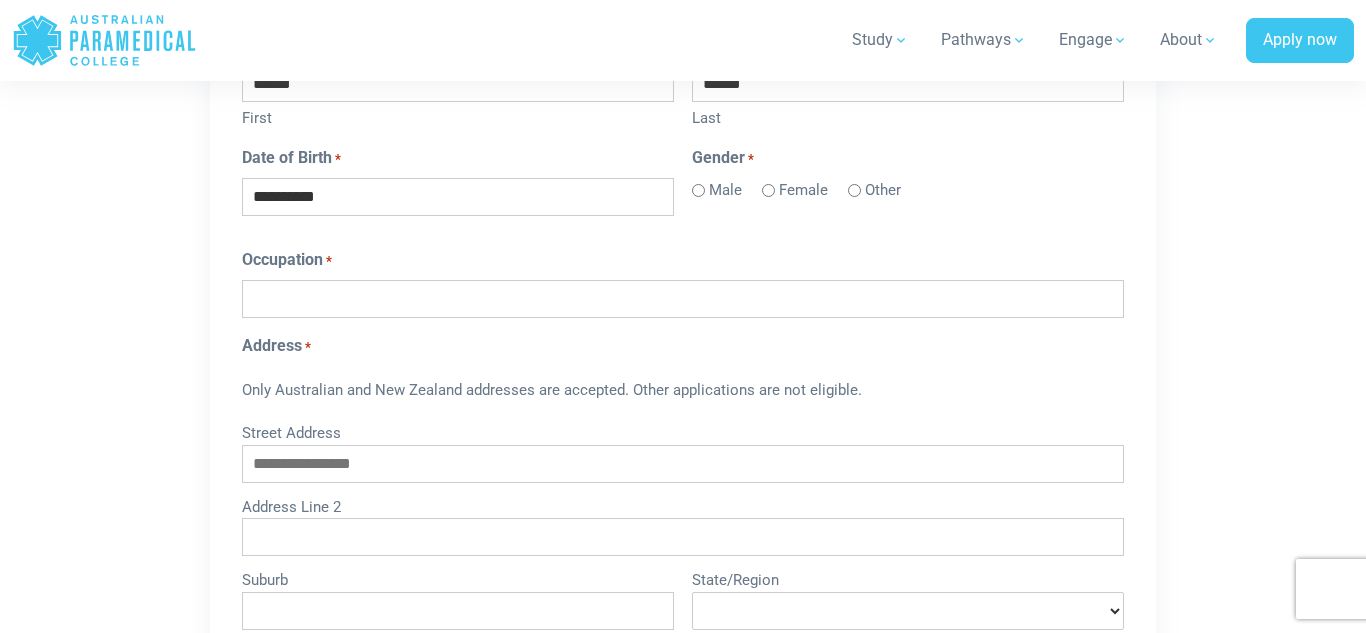 scroll, scrollTop: 1472, scrollLeft: 0, axis: vertical 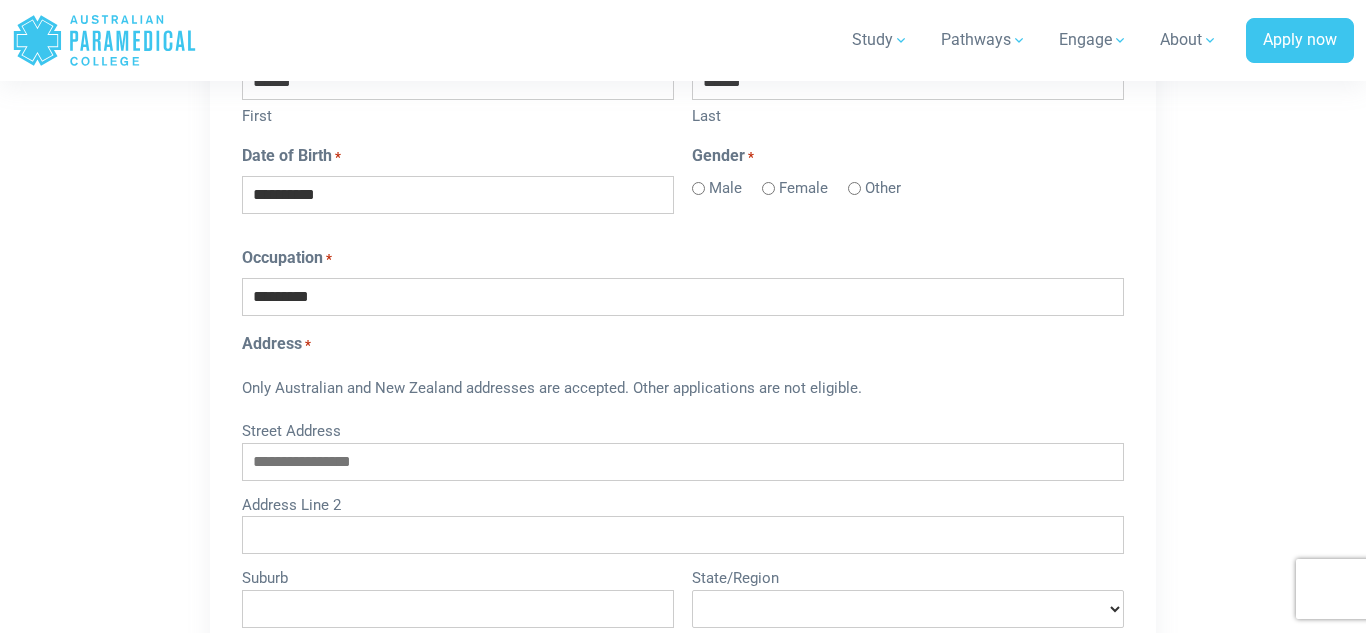 type on "**********" 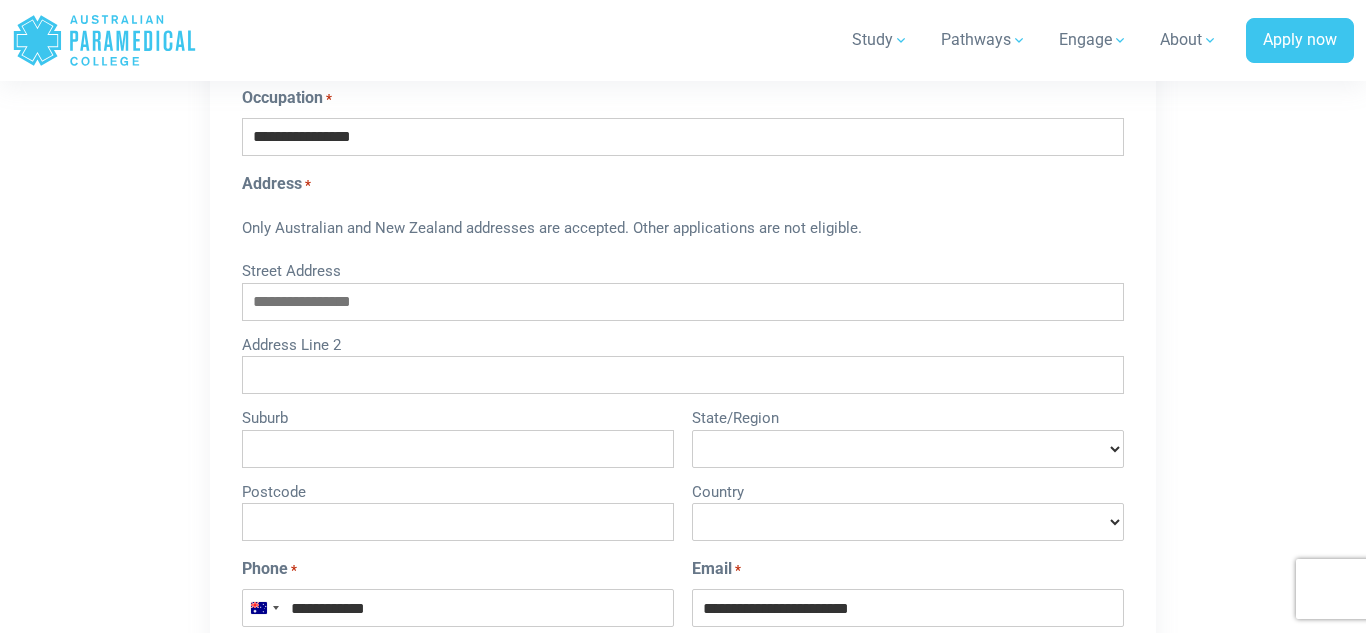 scroll, scrollTop: 1635, scrollLeft: 0, axis: vertical 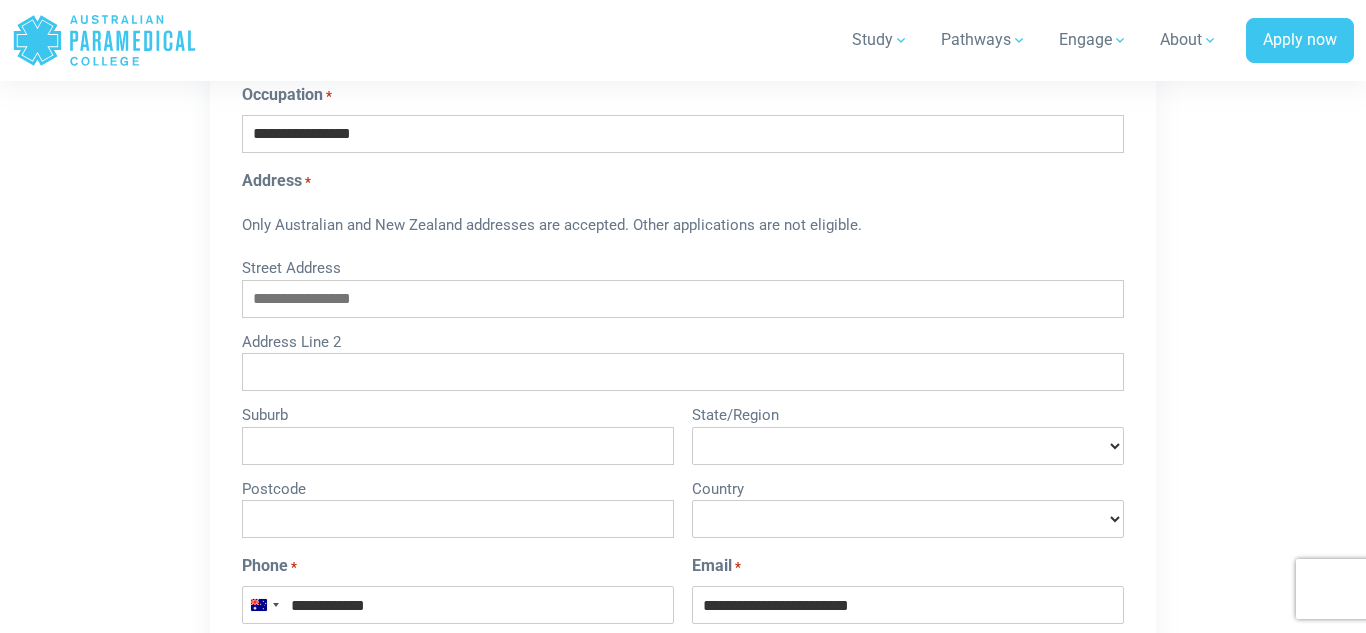 type on "**********" 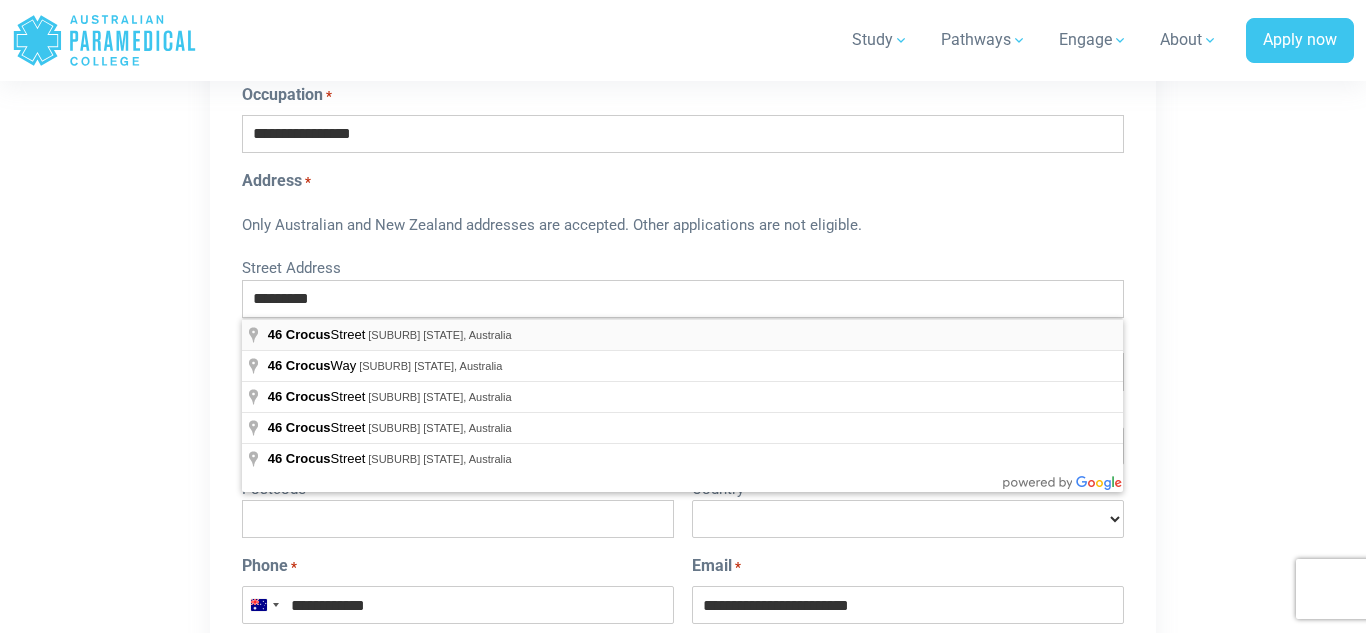 type on "**********" 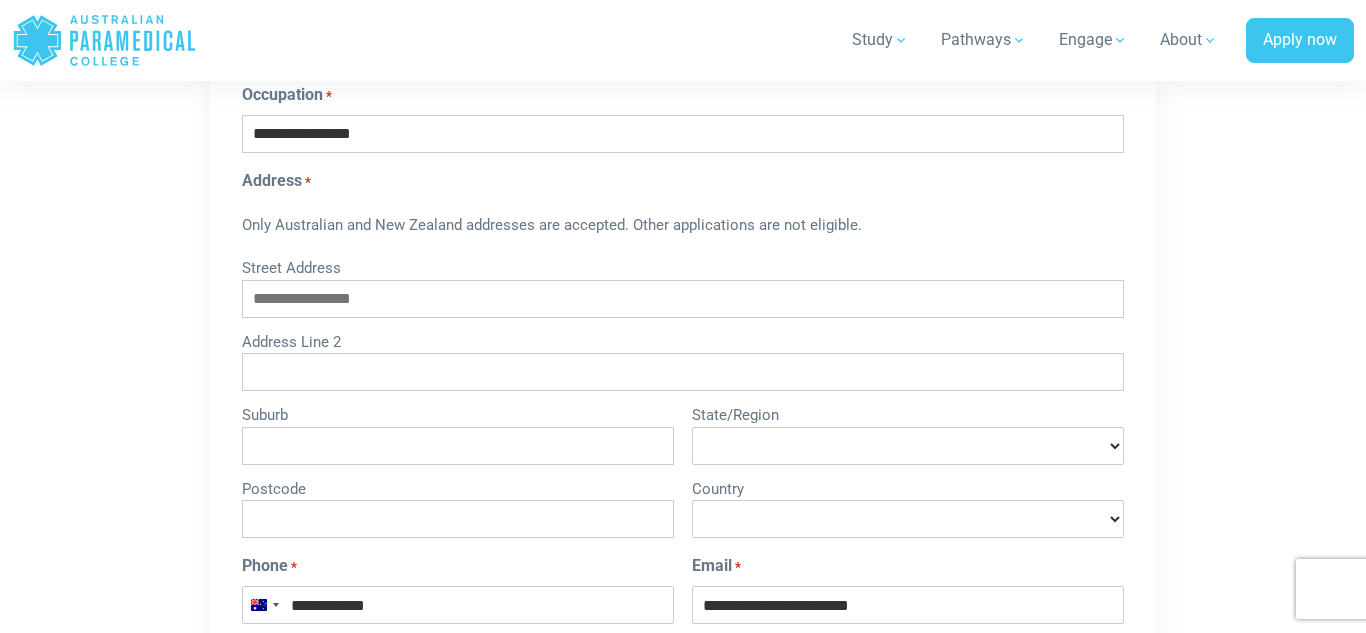 type on "**********" 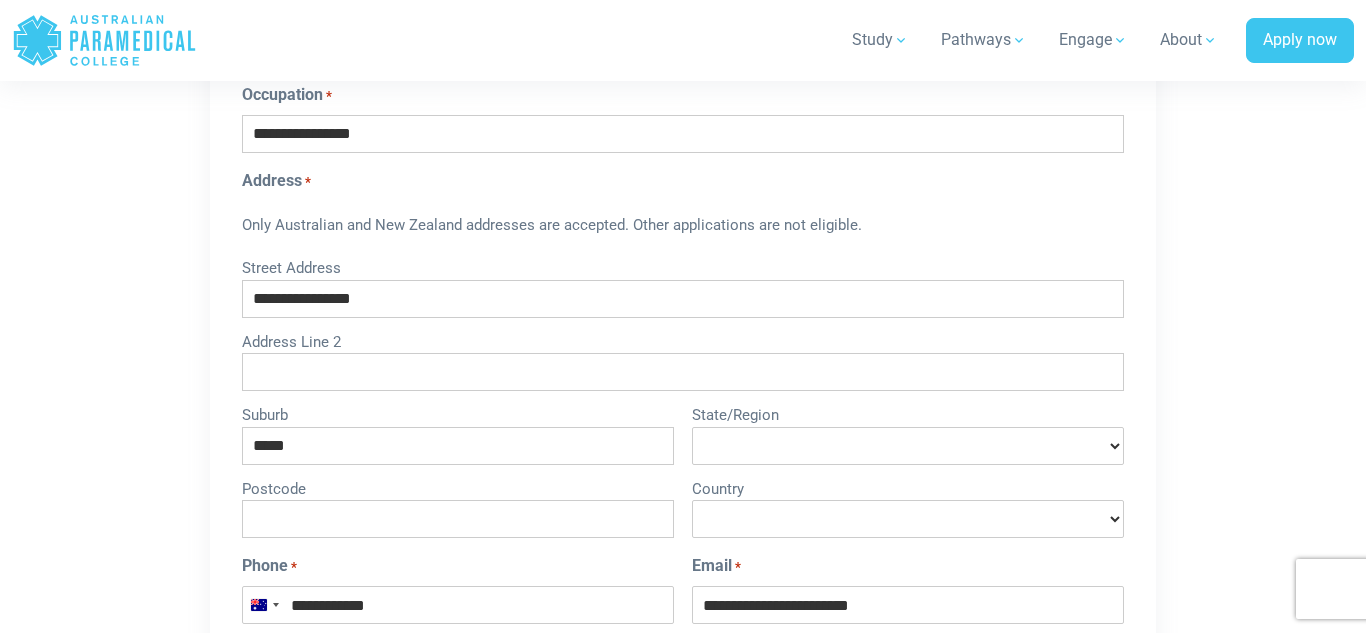 type on "****" 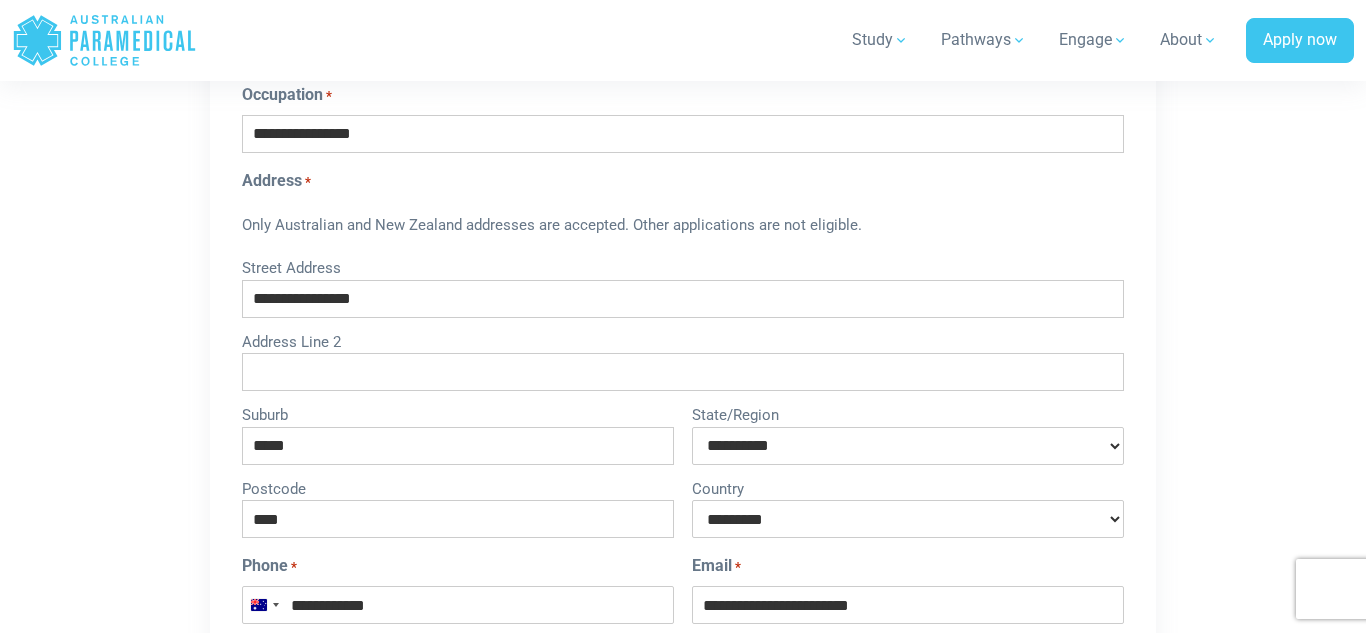 select on "**********" 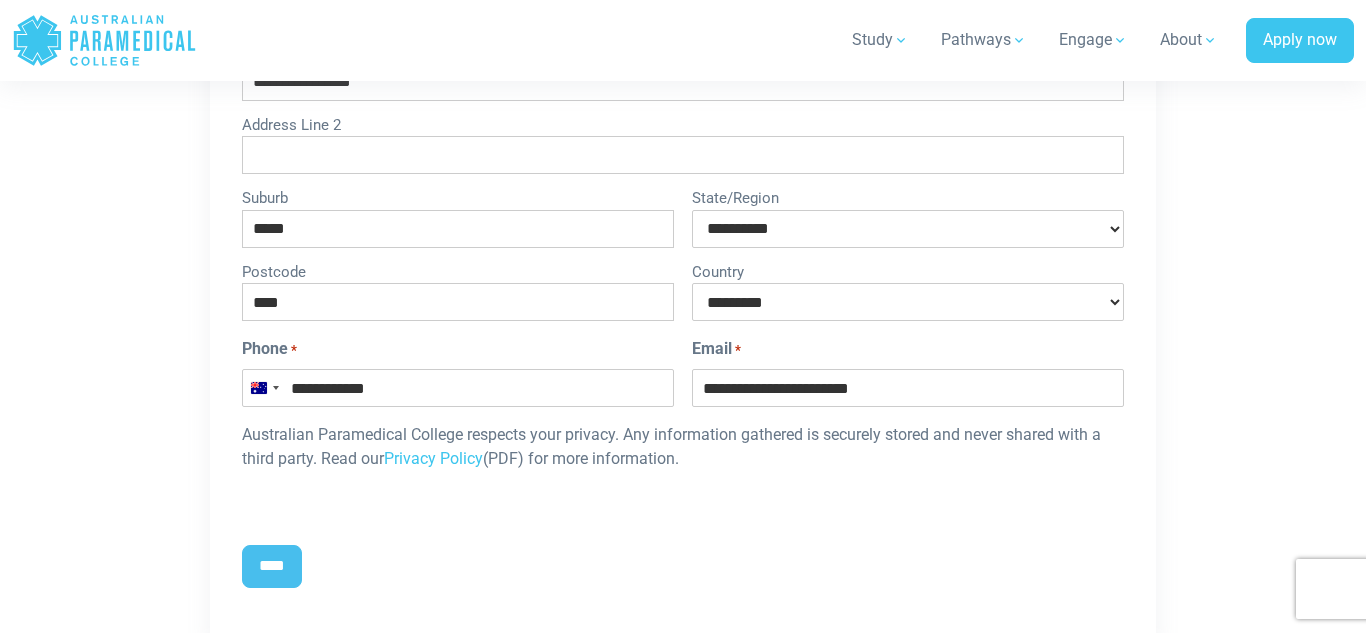scroll, scrollTop: 1855, scrollLeft: 0, axis: vertical 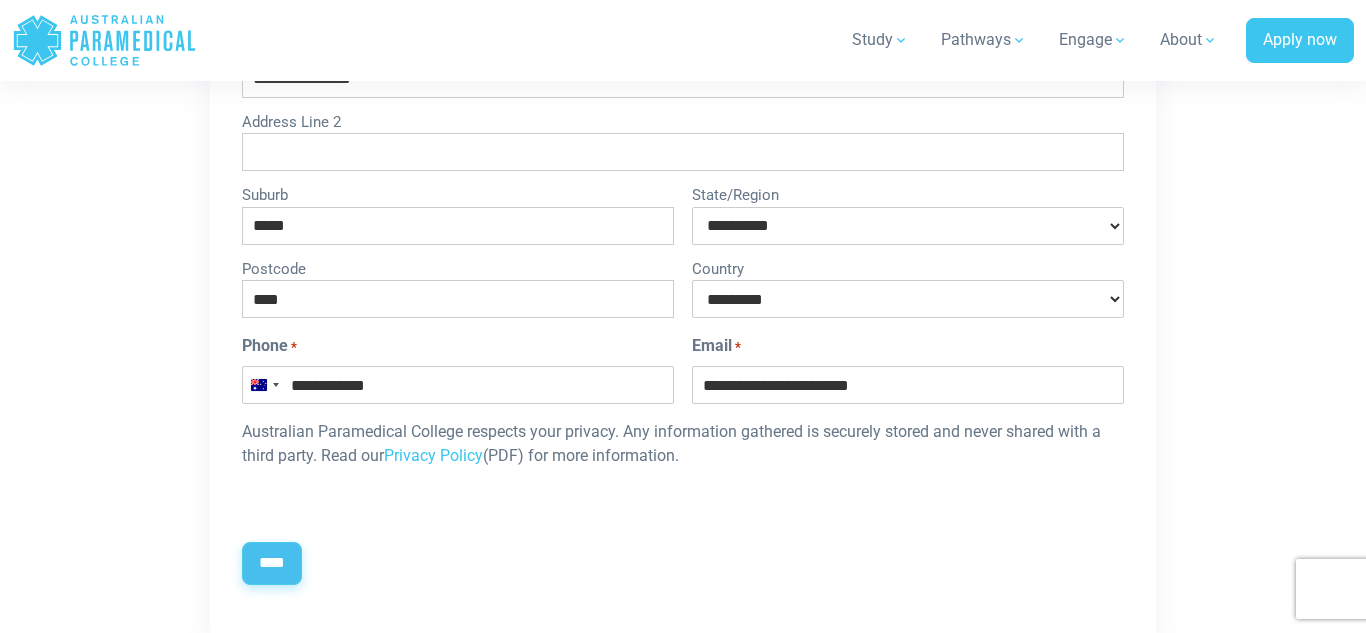 click on "****" at bounding box center [272, 563] 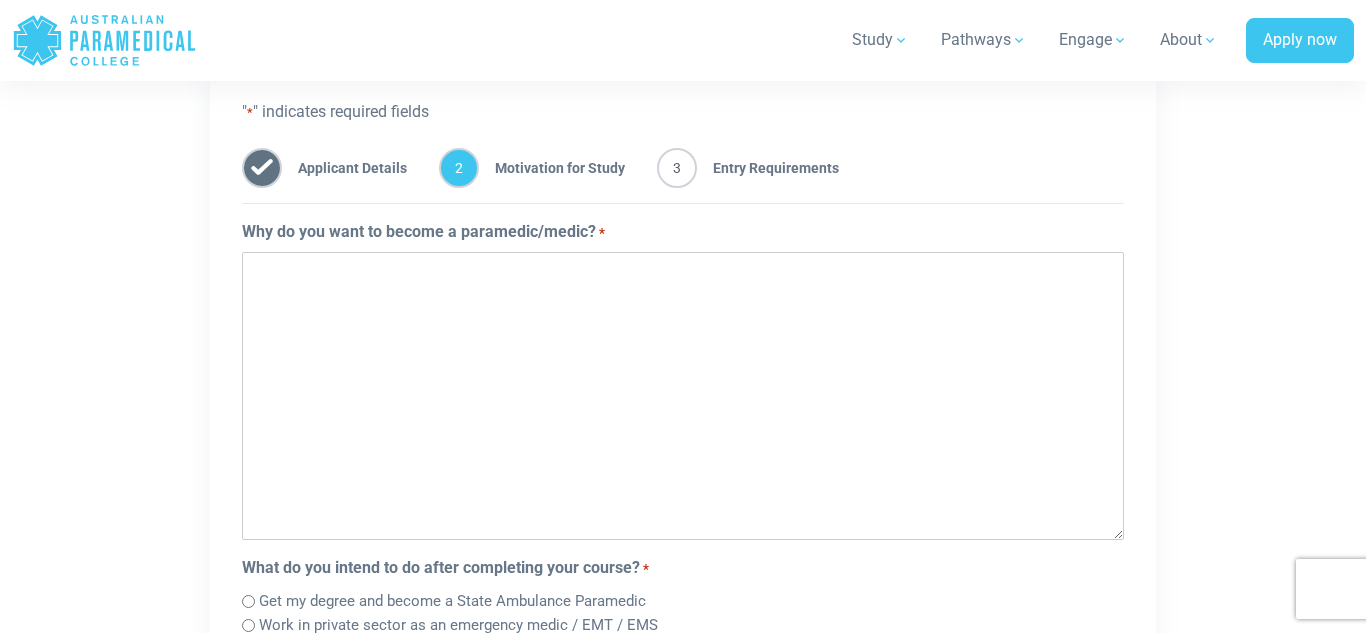 scroll, scrollTop: 0, scrollLeft: 0, axis: both 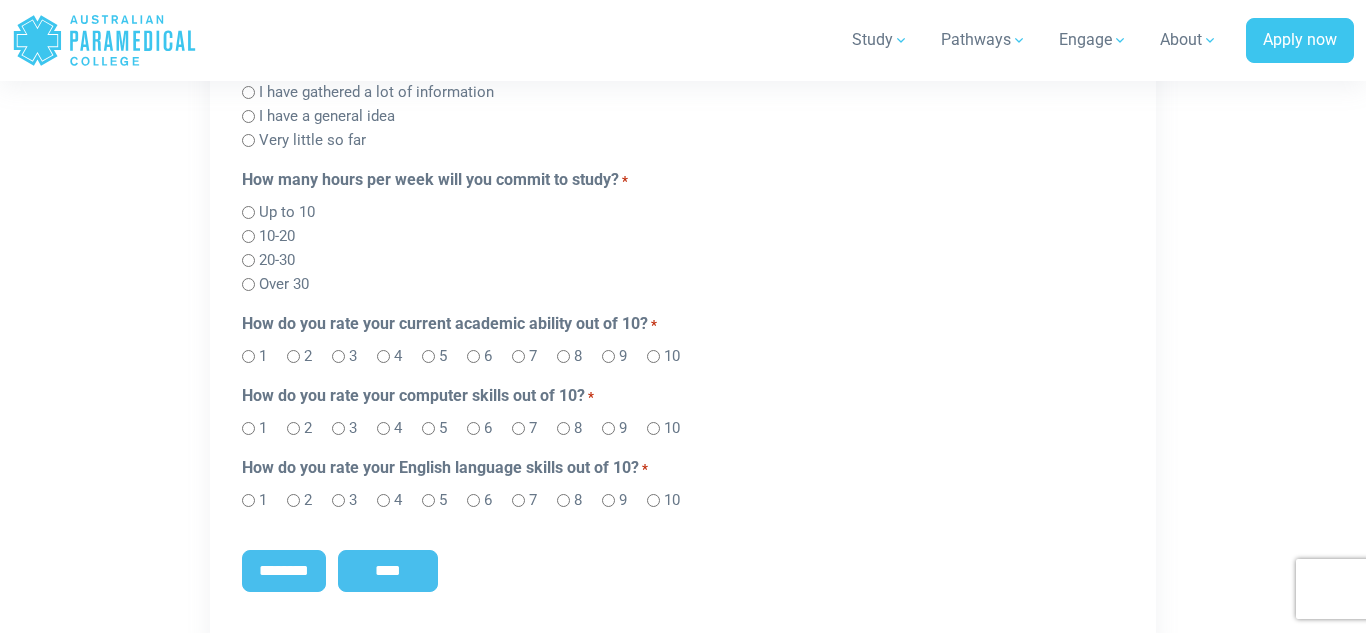 click on "8" at bounding box center (577, 500) 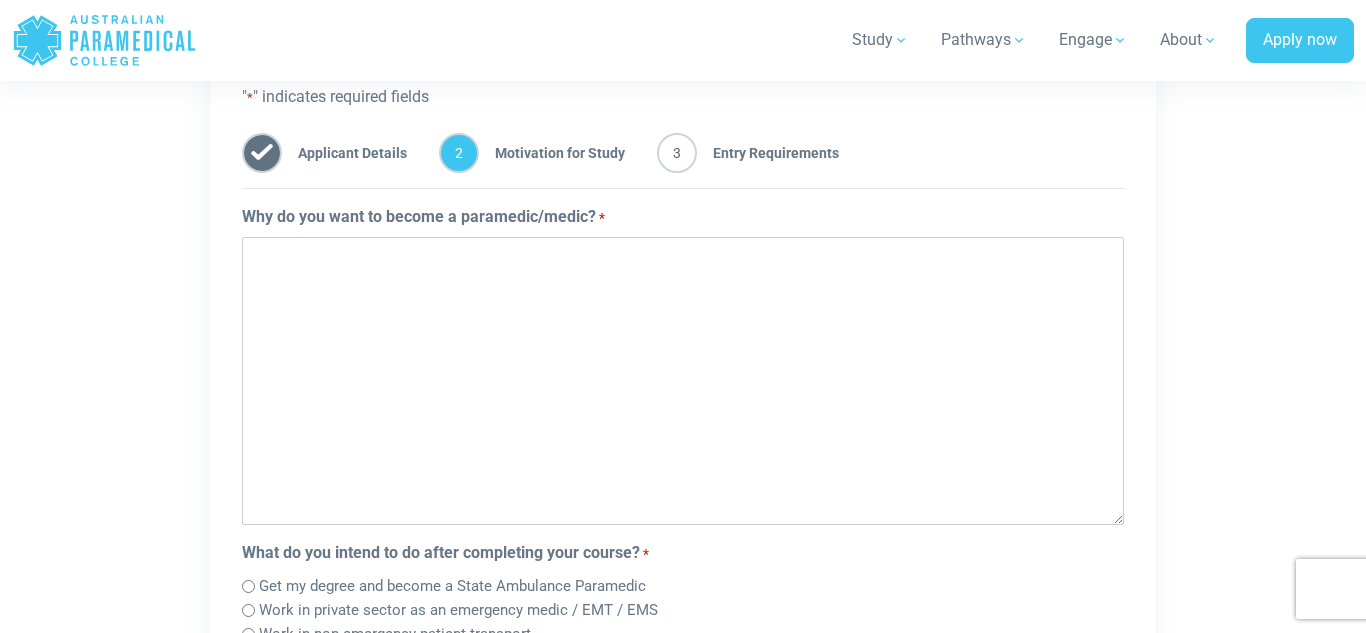 scroll, scrollTop: 1190, scrollLeft: 0, axis: vertical 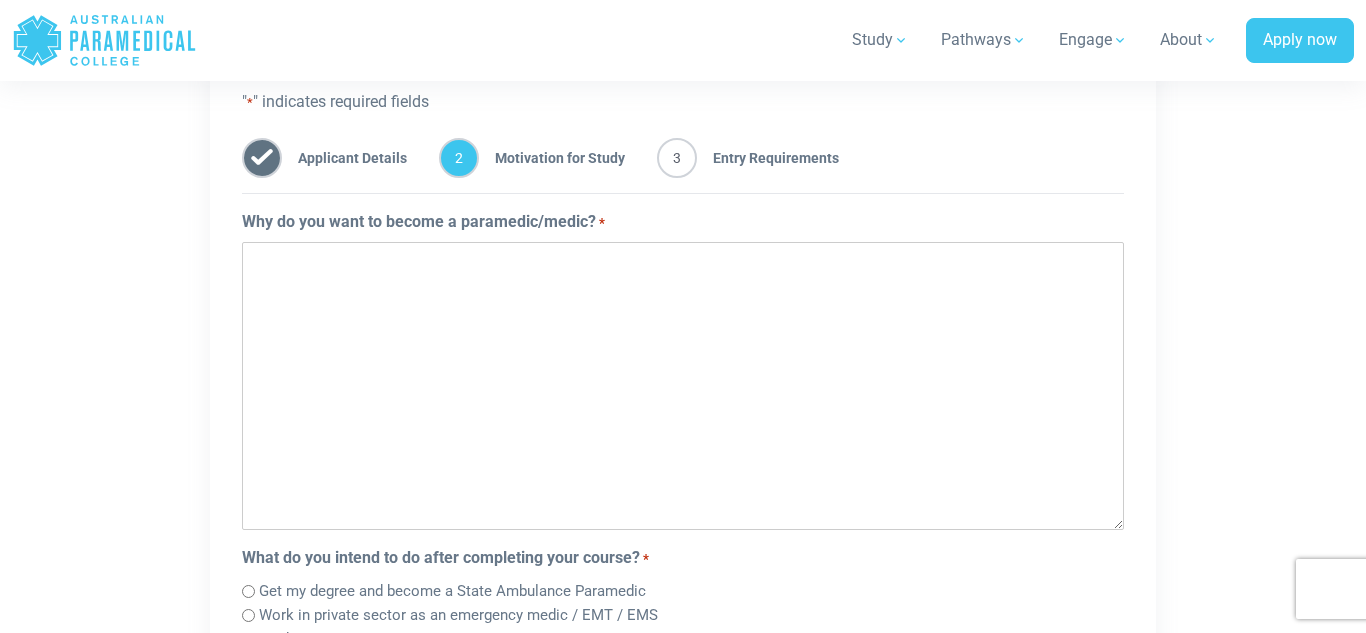 click on "Why do you want to become a paramedic/medic? *" at bounding box center (683, 386) 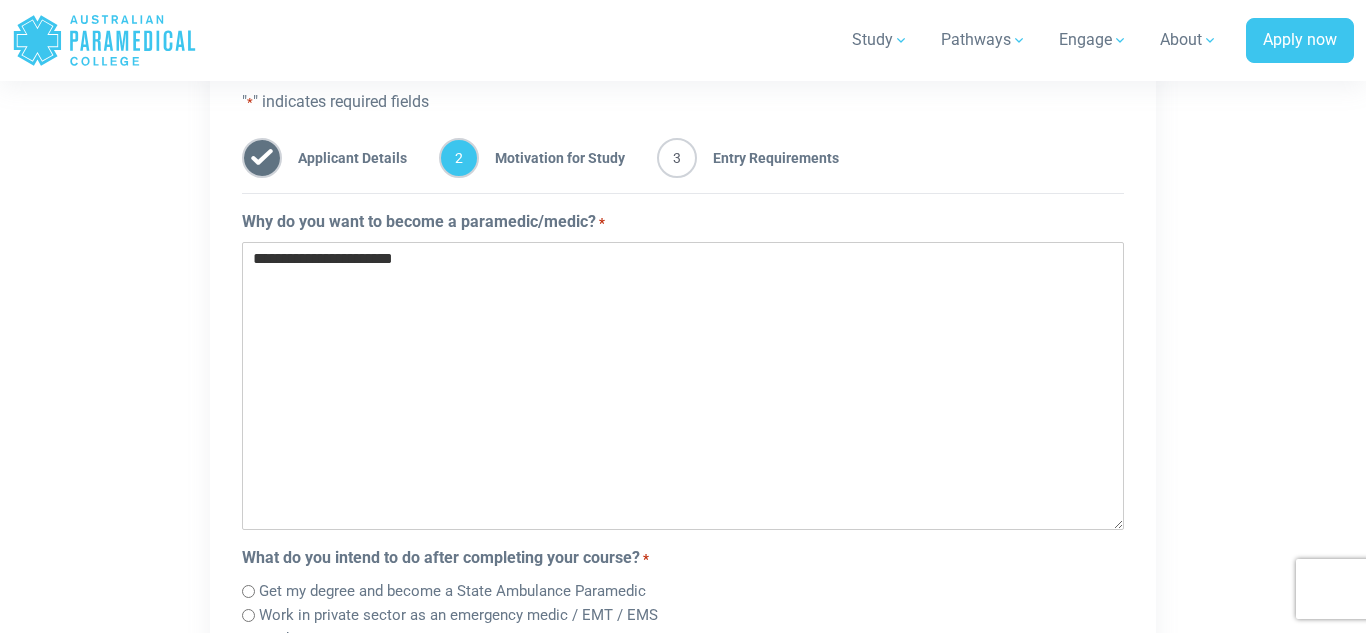 click on "**********" at bounding box center [683, 386] 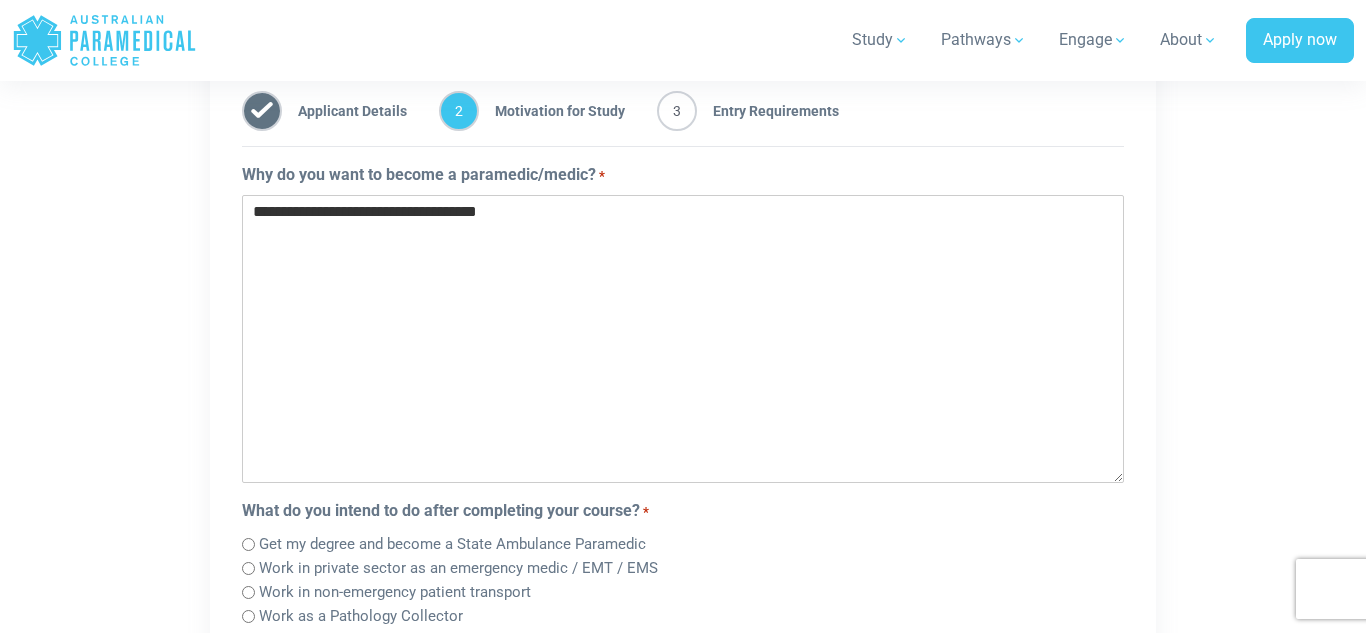 scroll, scrollTop: 1223, scrollLeft: 0, axis: vertical 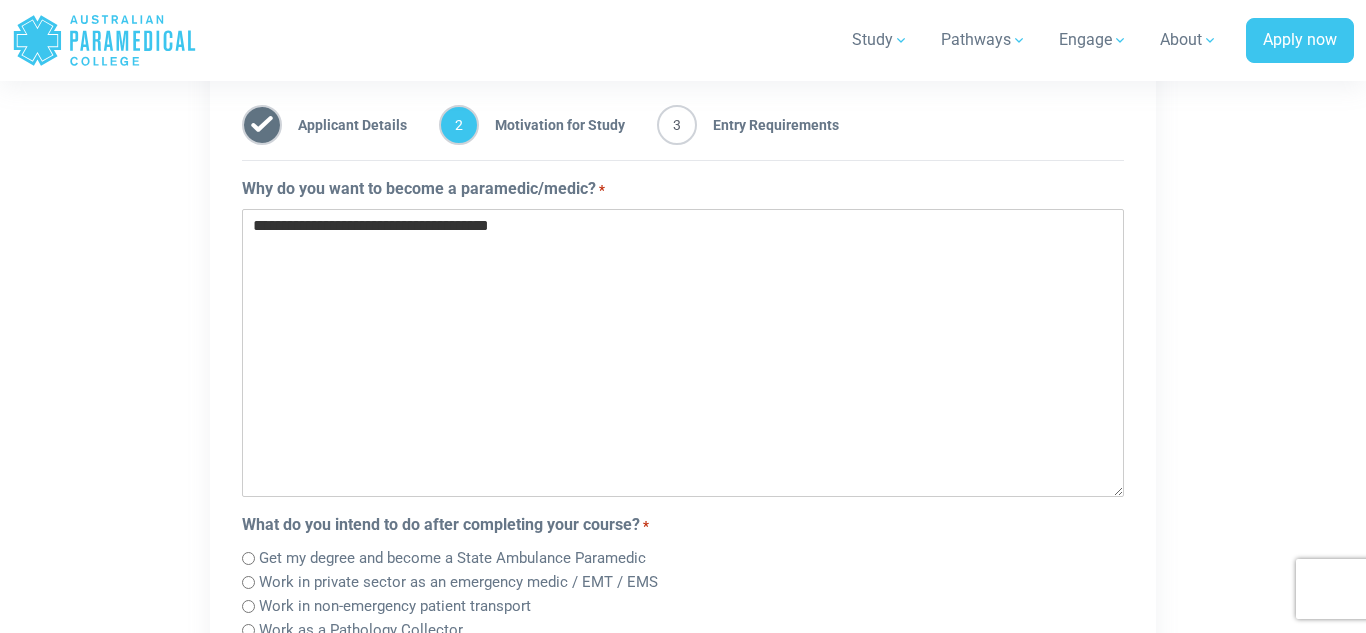 paste on "**********" 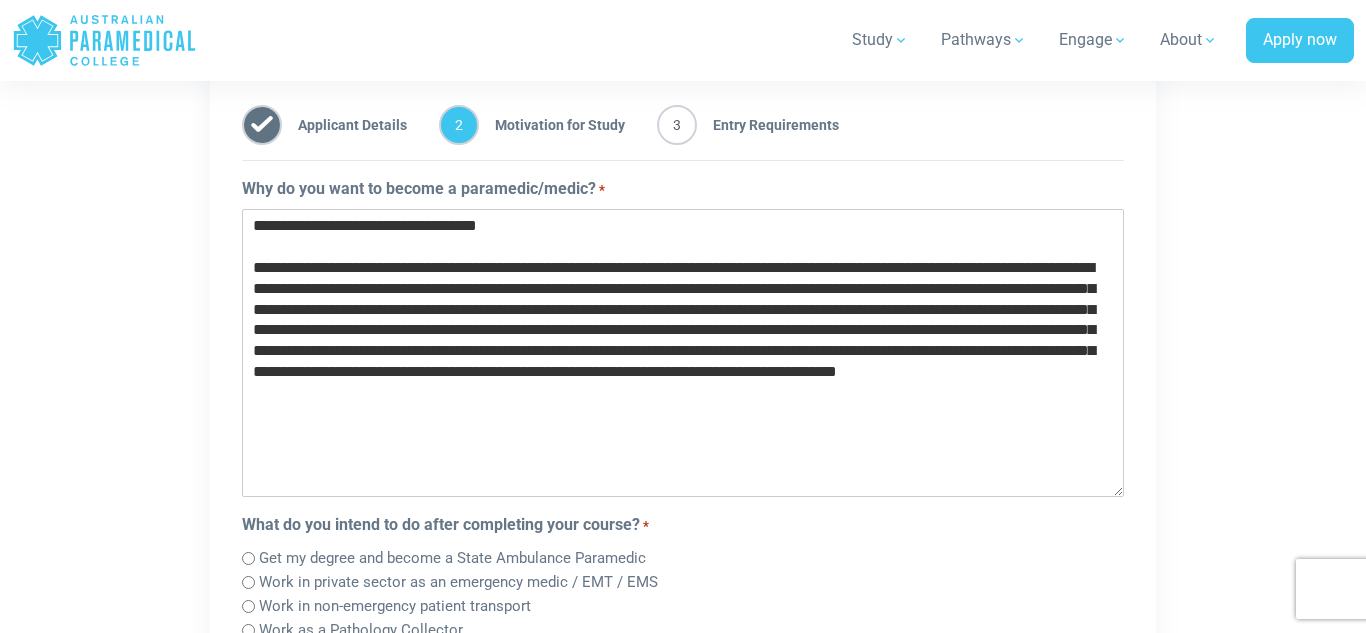 click on "**********" at bounding box center [683, 353] 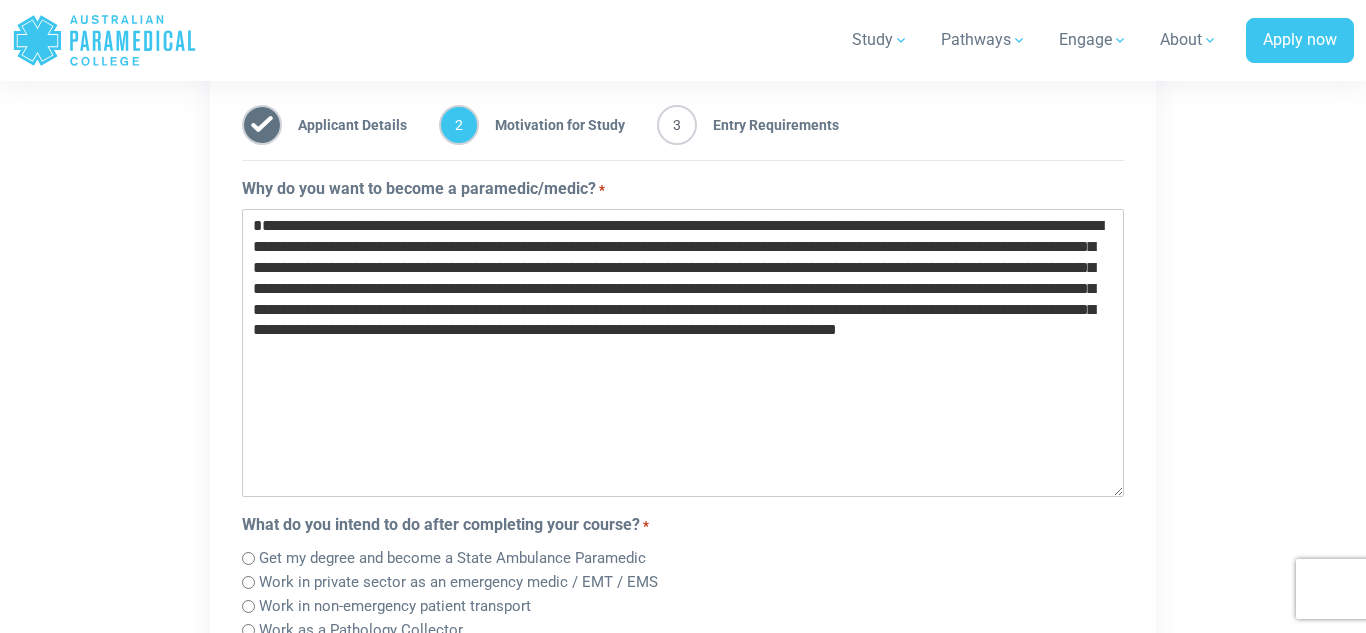 click on "**********" at bounding box center [683, 353] 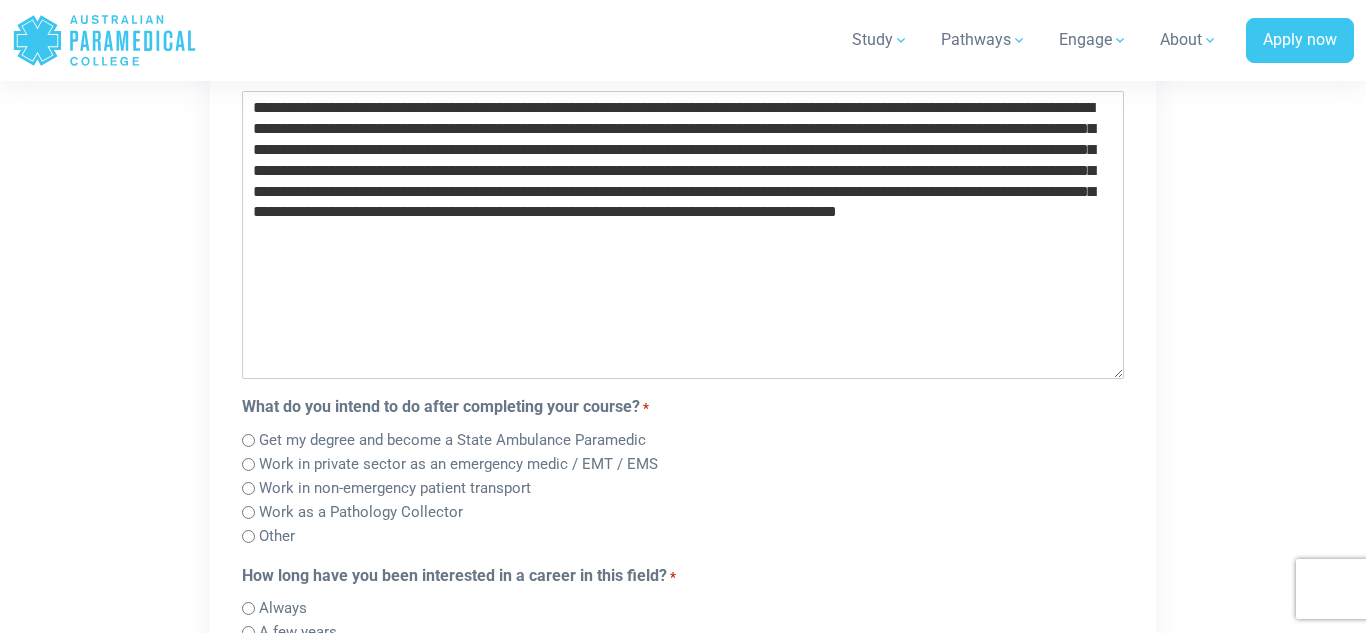 scroll, scrollTop: 1345, scrollLeft: 0, axis: vertical 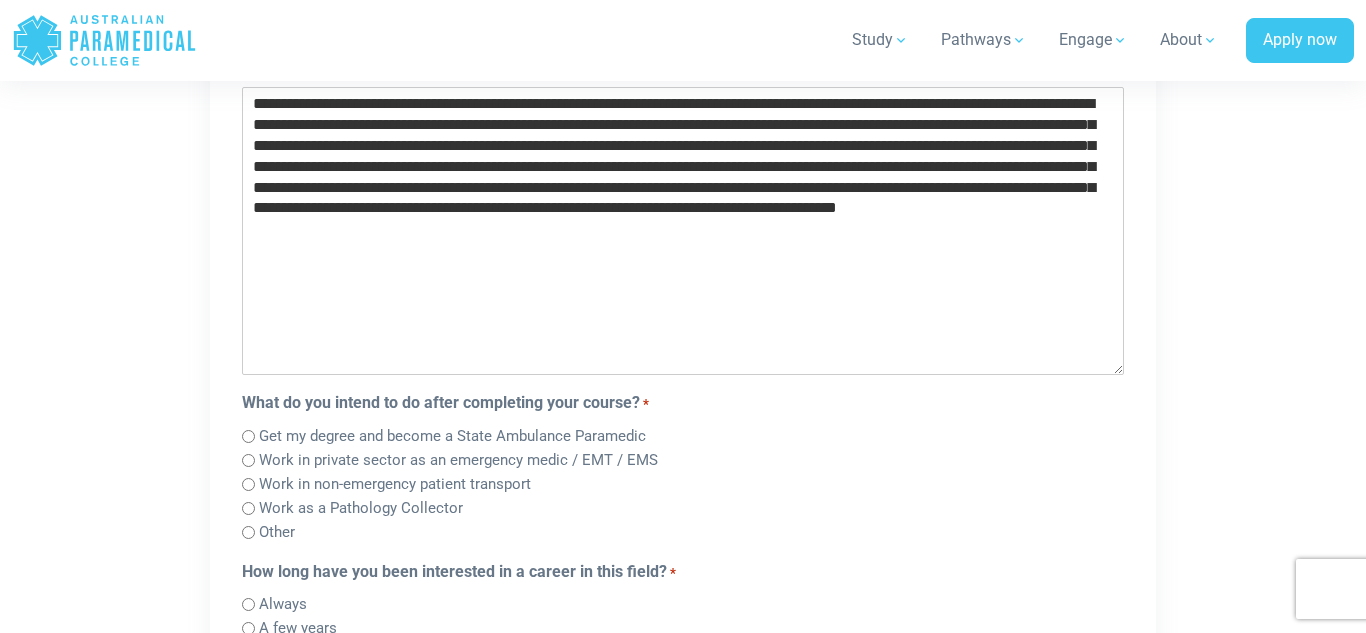 click on "**********" at bounding box center (683, 231) 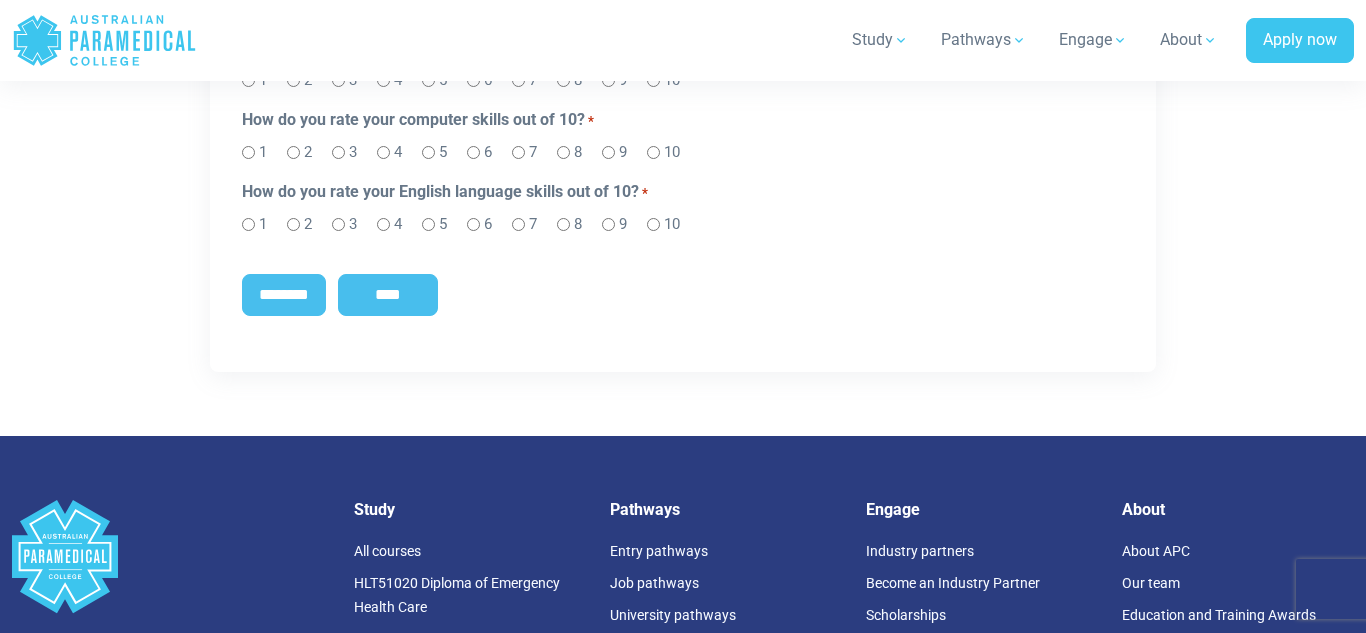 scroll, scrollTop: 2307, scrollLeft: 0, axis: vertical 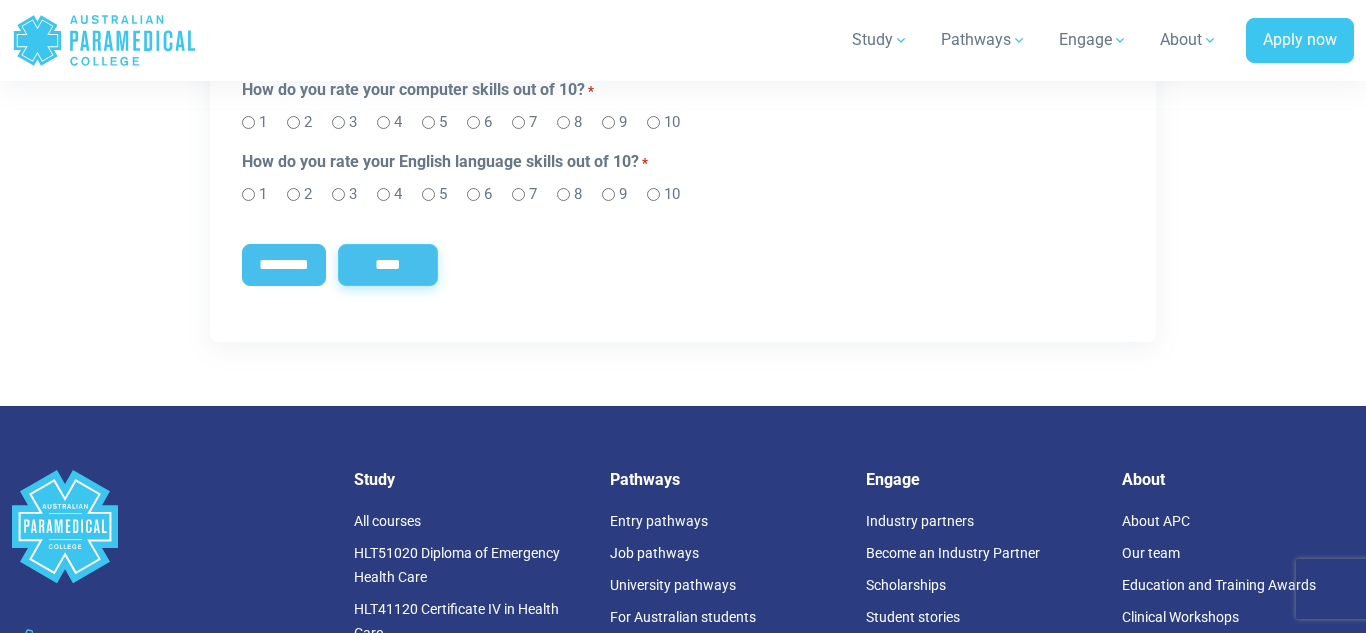 type on "**********" 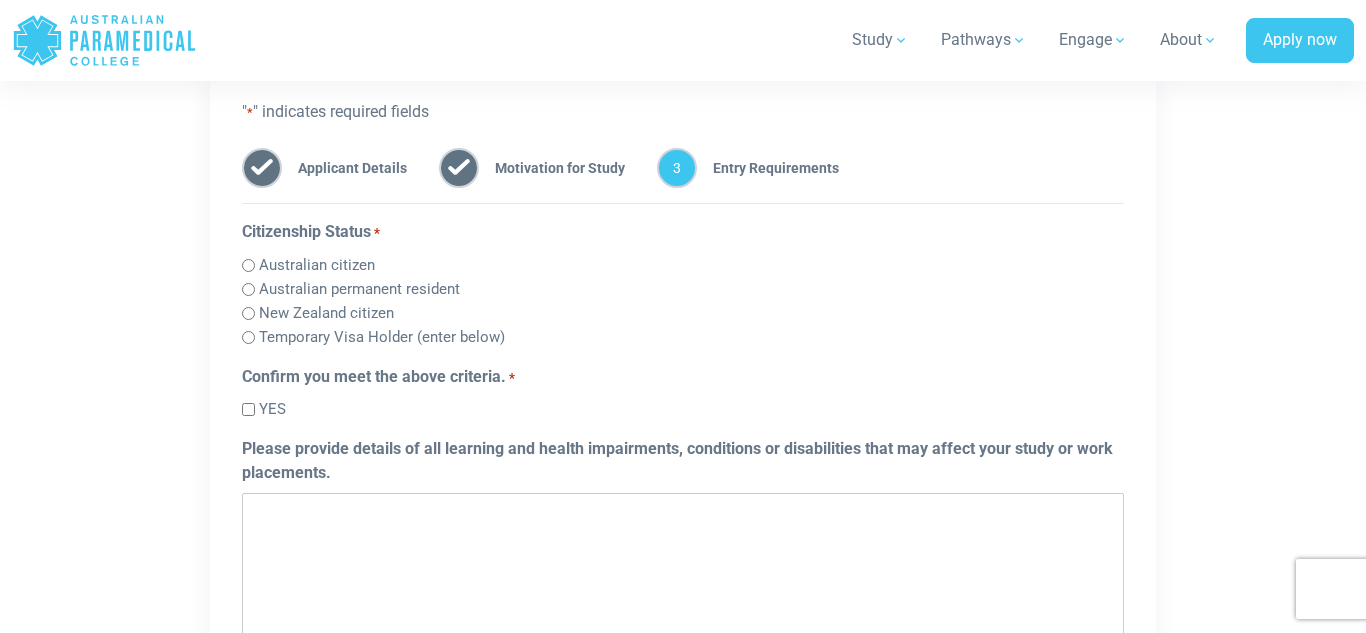 scroll, scrollTop: 0, scrollLeft: 0, axis: both 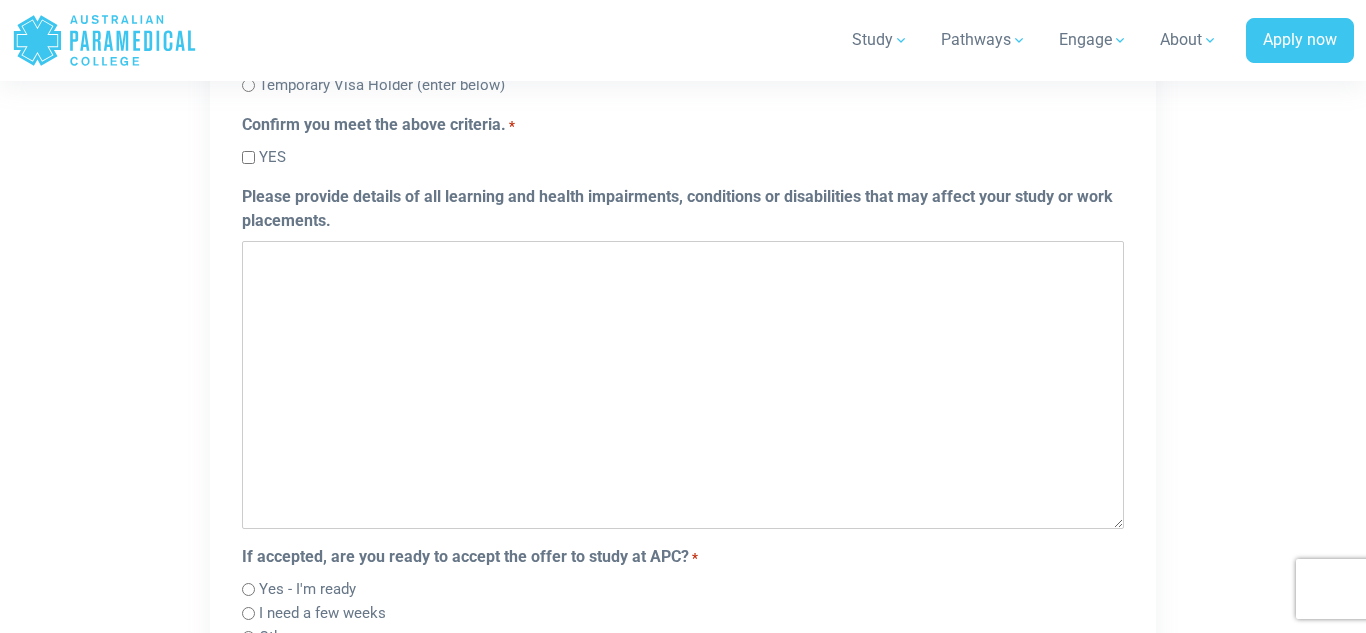 click on "Please provide details of all learning and health impairments, conditions or disabilities that may affect your study or work placements." at bounding box center [683, 385] 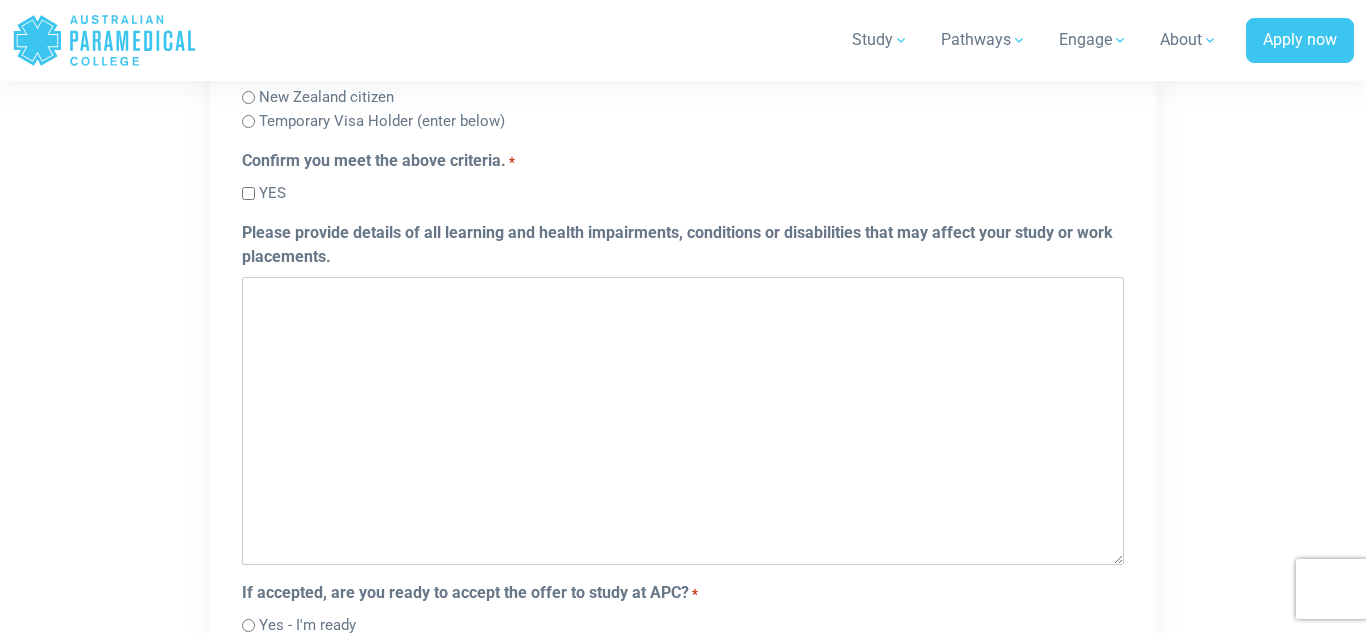 scroll, scrollTop: 1426, scrollLeft: 0, axis: vertical 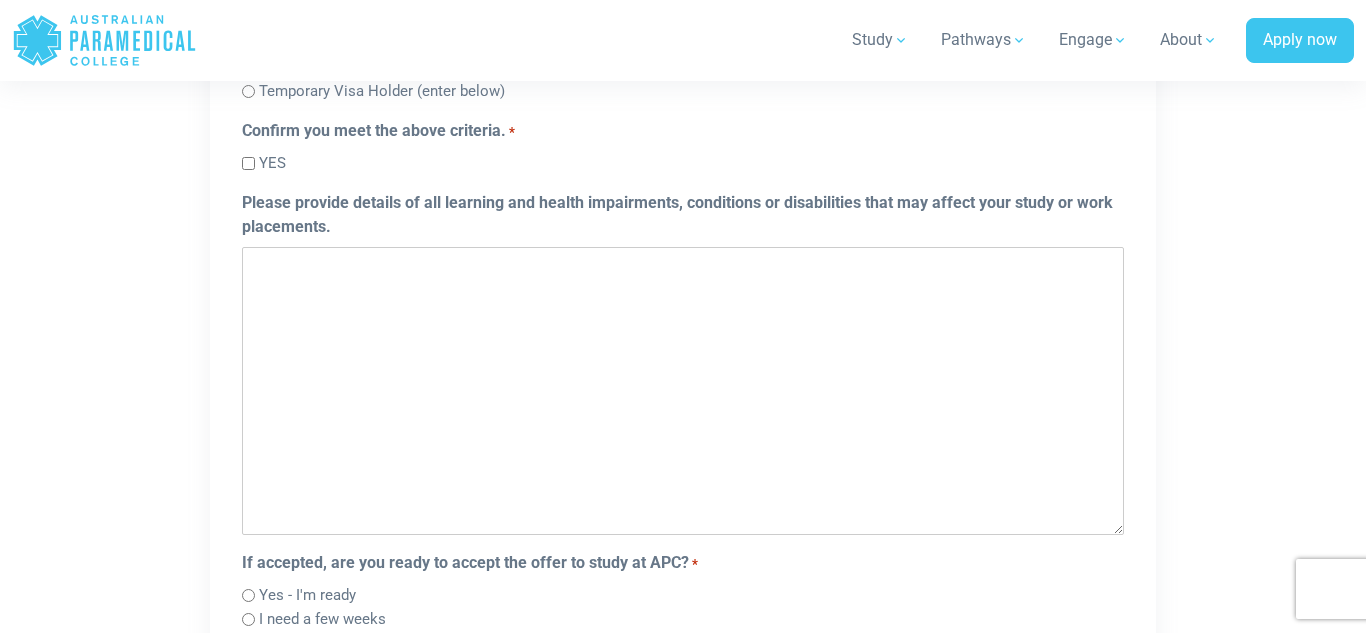click on "Please provide details of all learning and health impairments, conditions or disabilities that may affect your study or work placements." at bounding box center (683, 391) 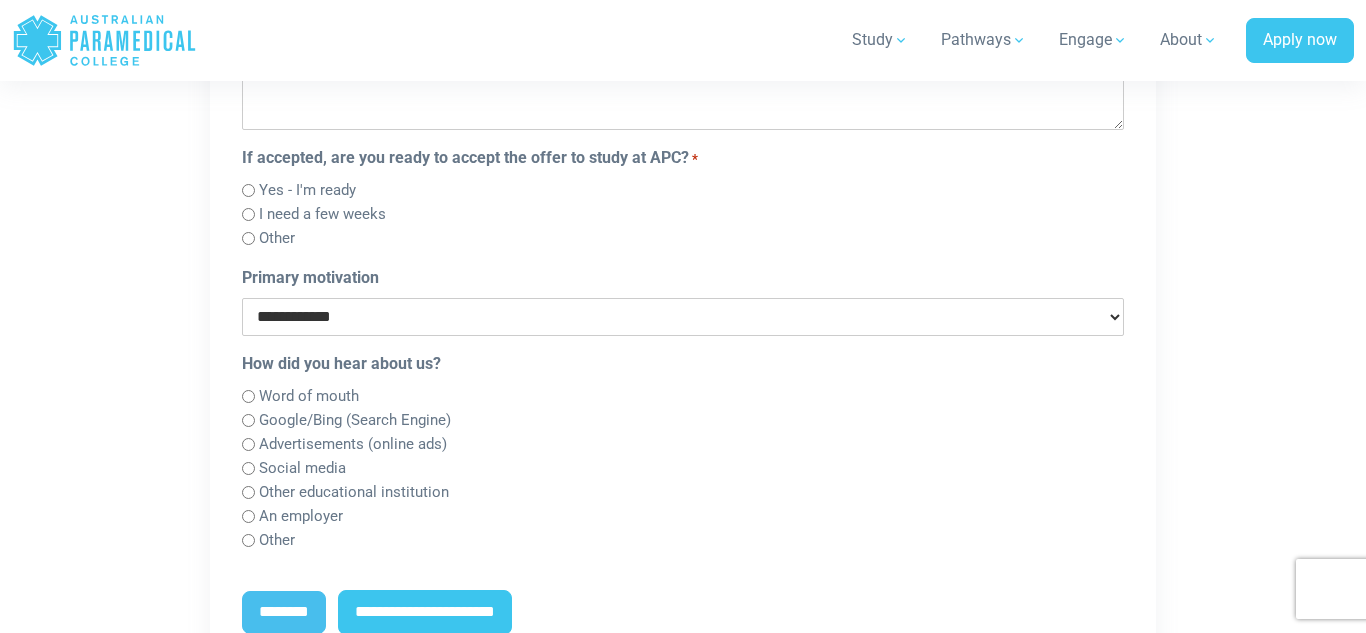 scroll, scrollTop: 1835, scrollLeft: 0, axis: vertical 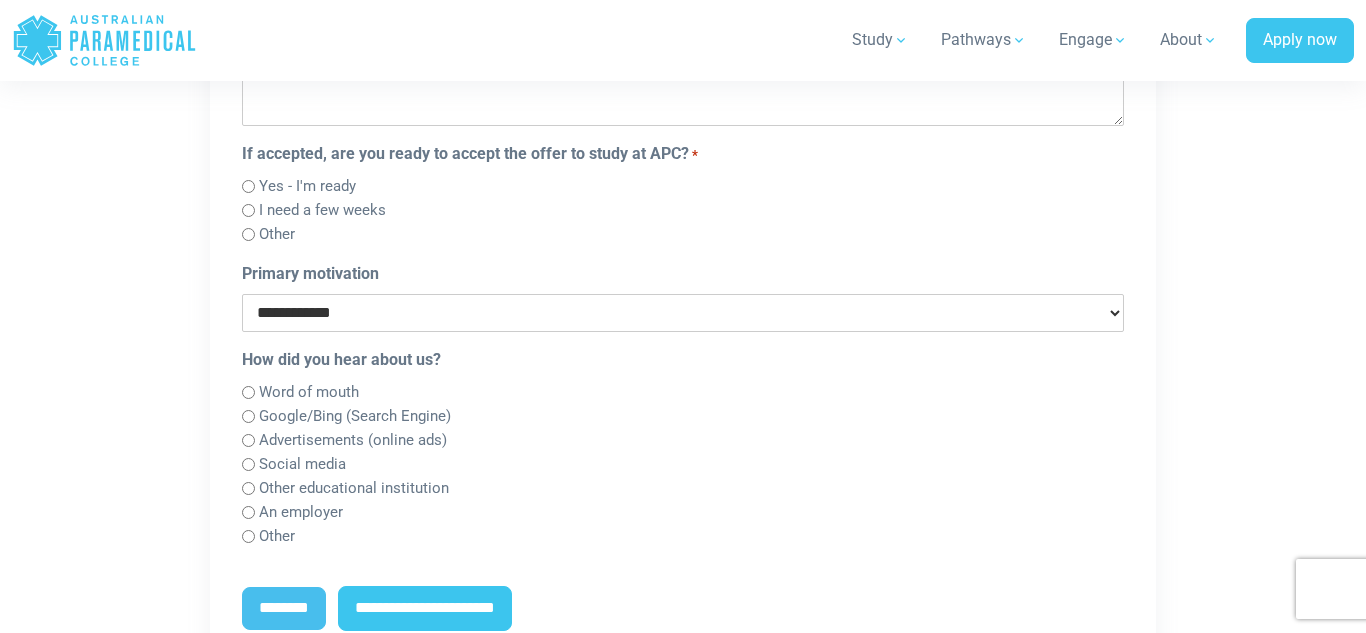 type on "***" 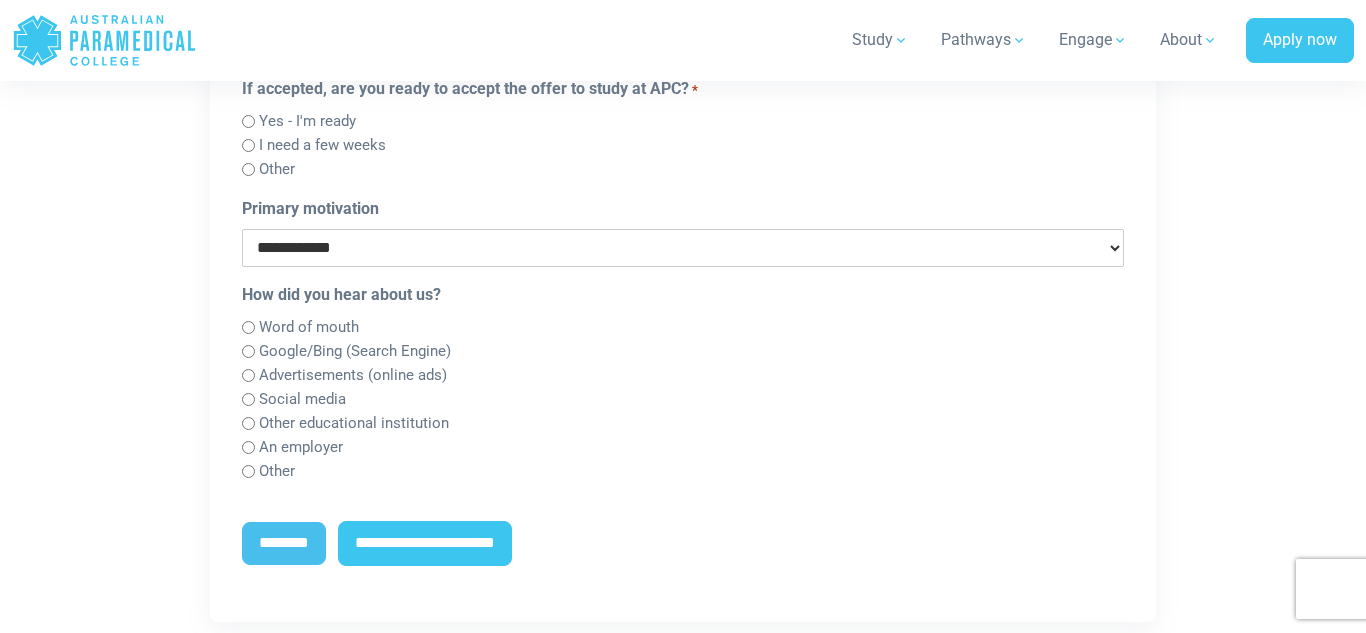 scroll, scrollTop: 1902, scrollLeft: 0, axis: vertical 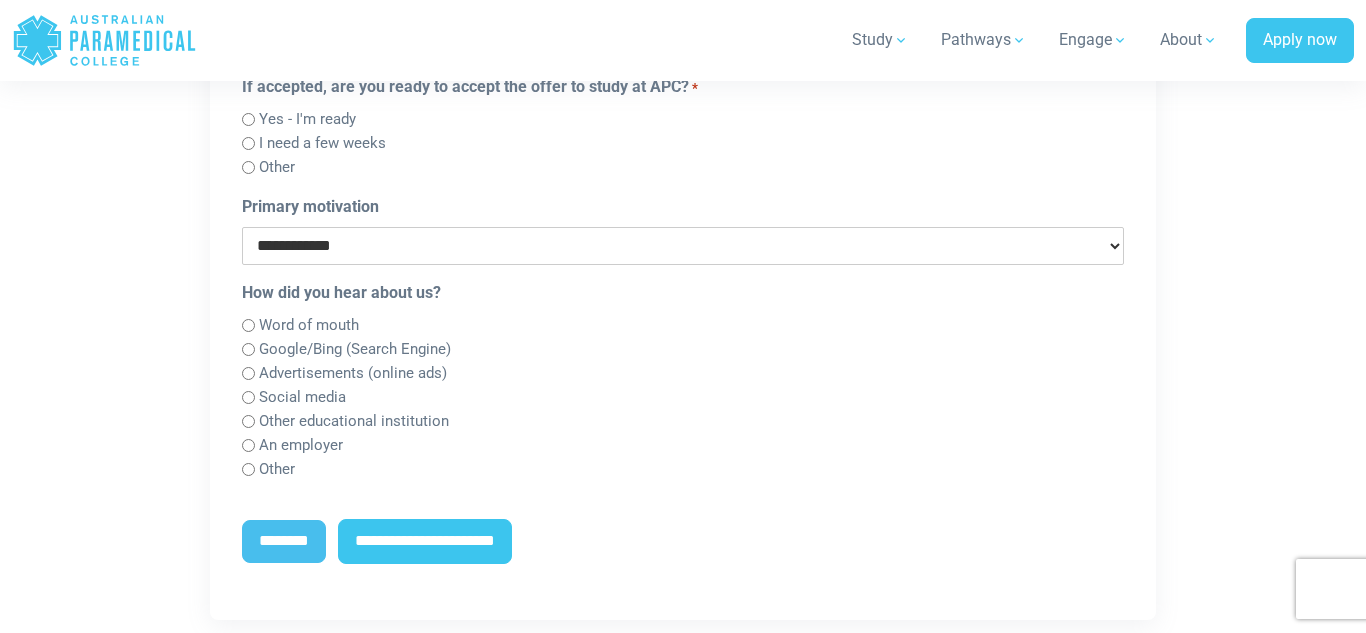 click on "**********" at bounding box center [683, 246] 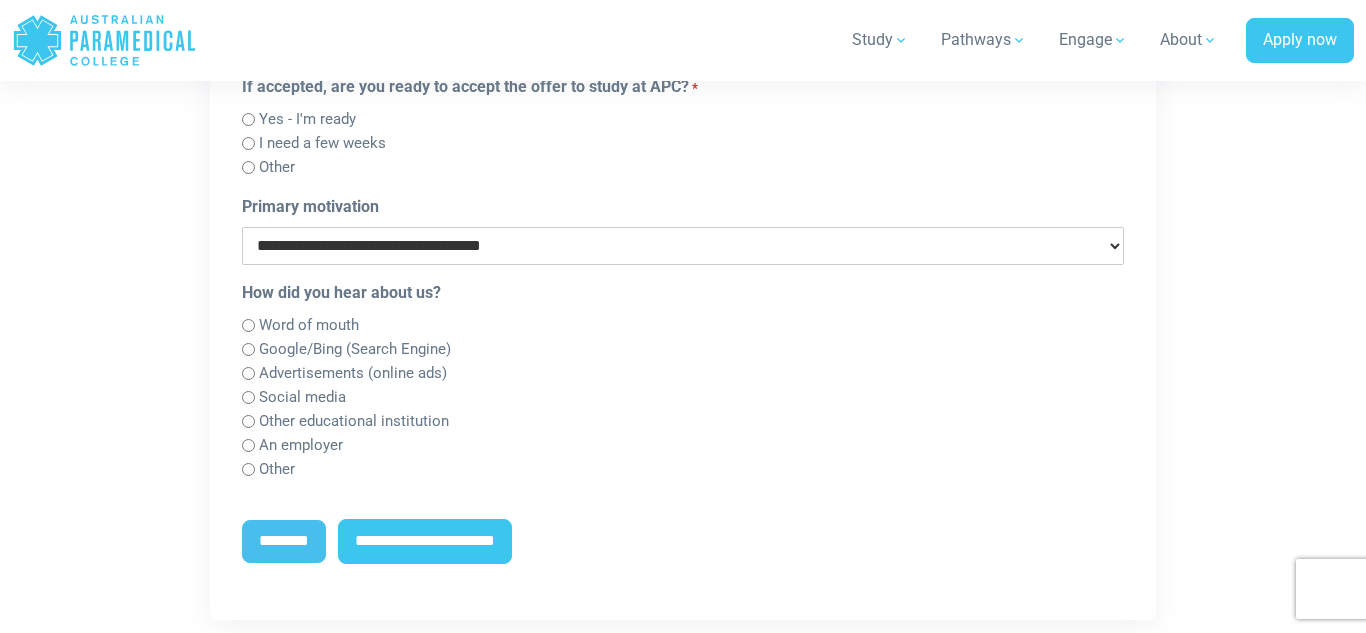 click on "**********" at bounding box center [683, 246] 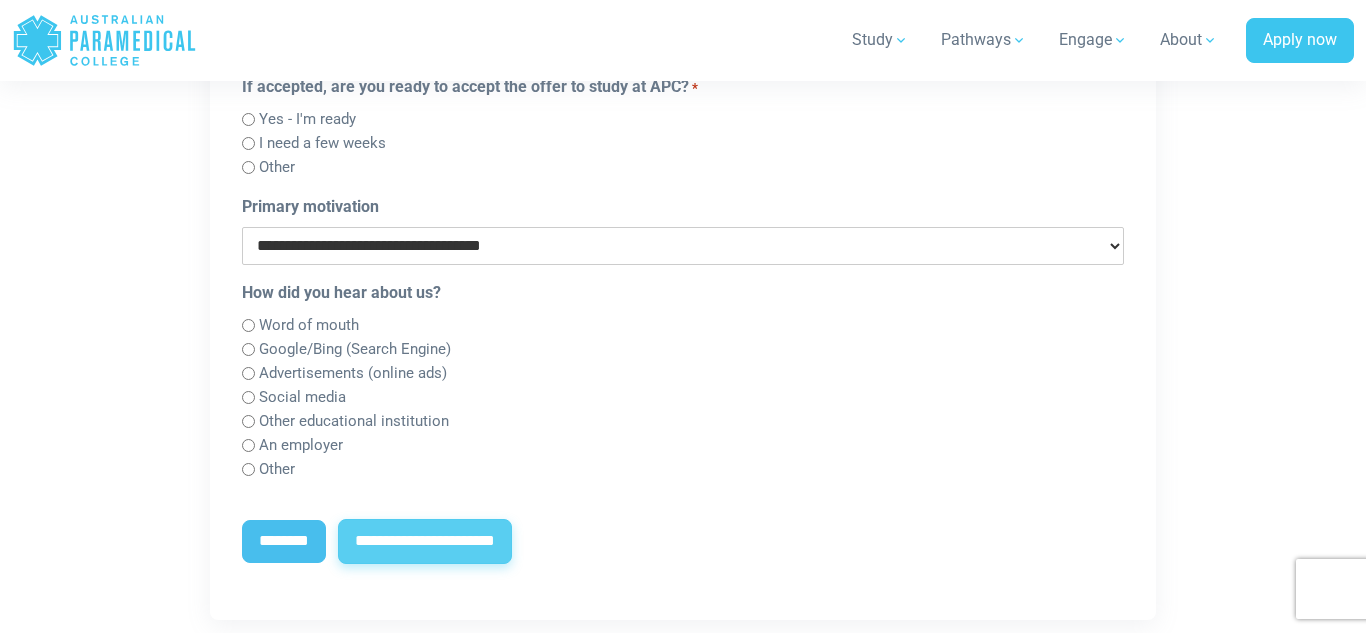 click on "**********" at bounding box center (425, 542) 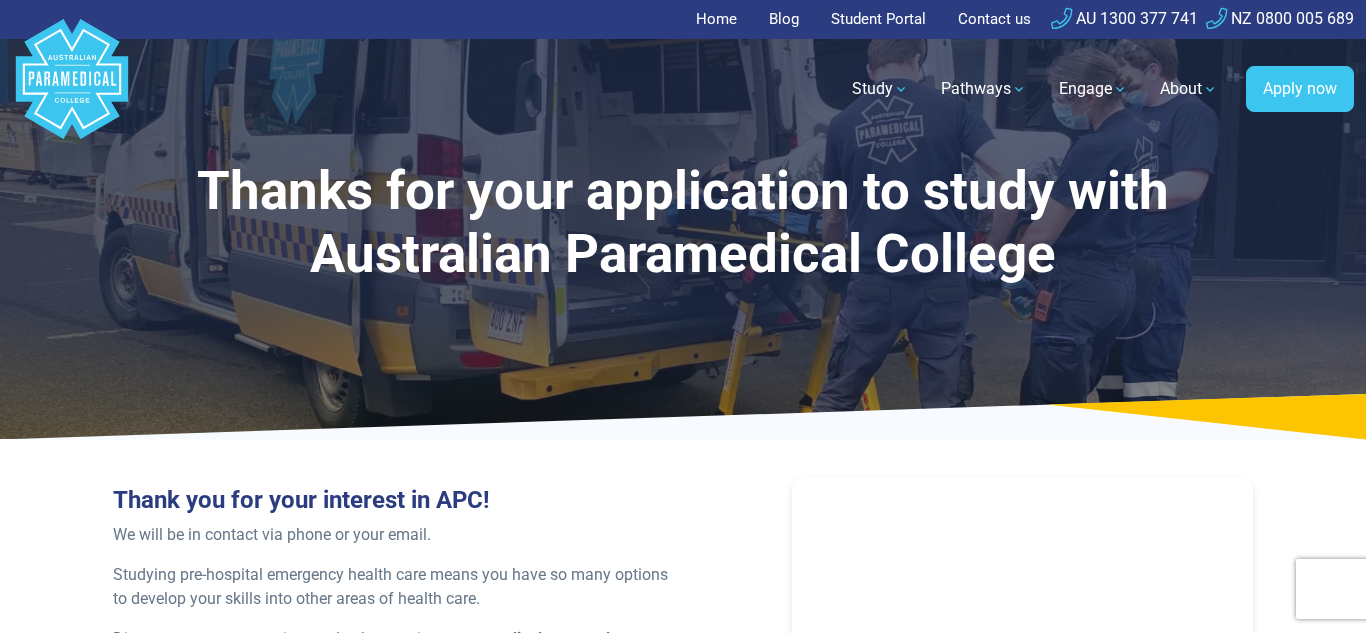scroll, scrollTop: 0, scrollLeft: 0, axis: both 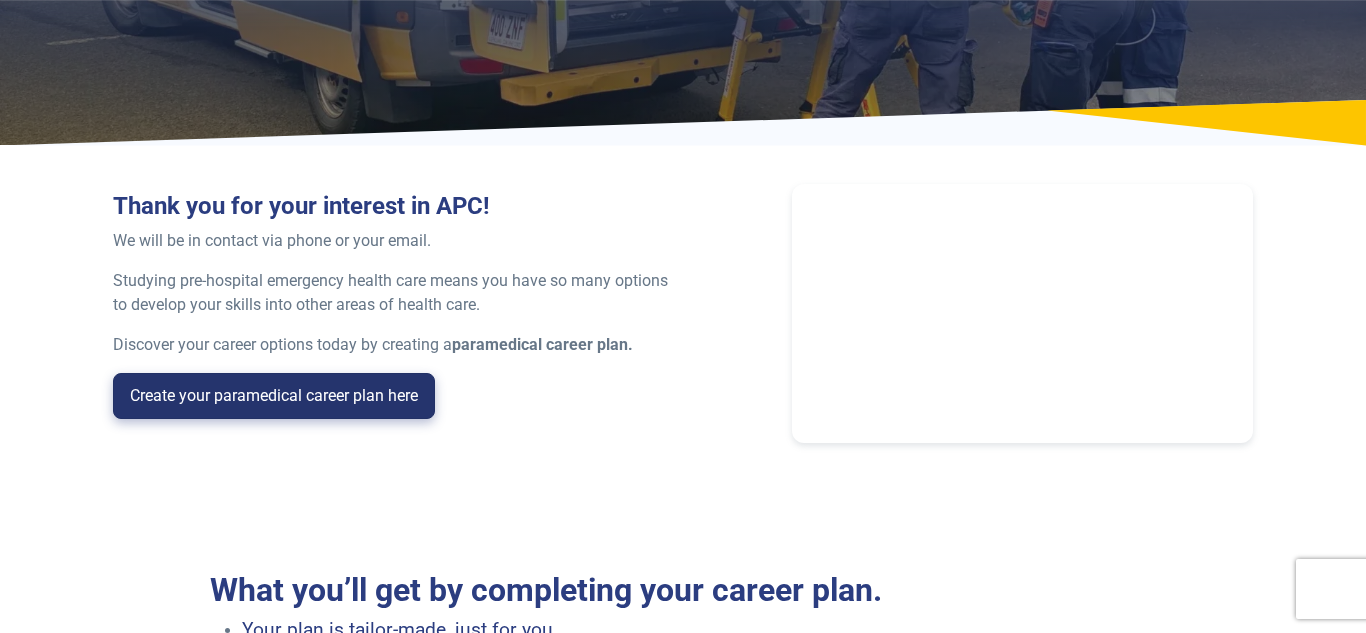 click on "Create your paramedical career plan here" at bounding box center [274, 396] 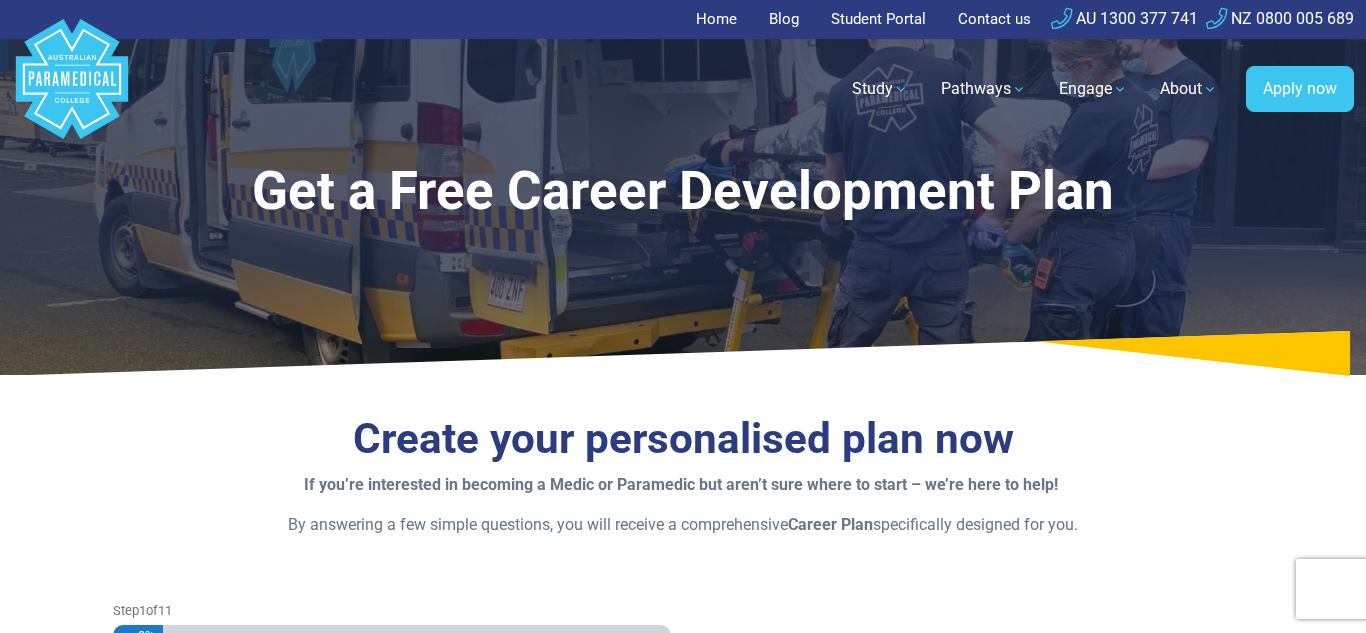 scroll, scrollTop: 0, scrollLeft: 0, axis: both 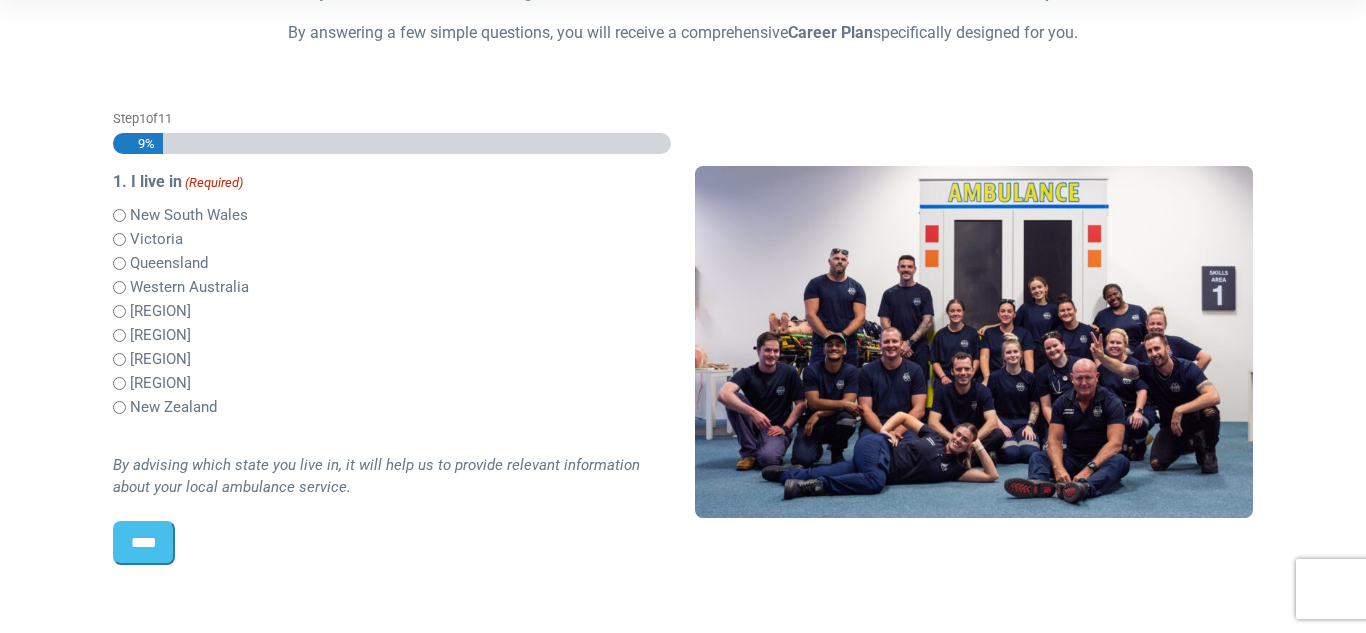 click on "****" at bounding box center [144, 543] 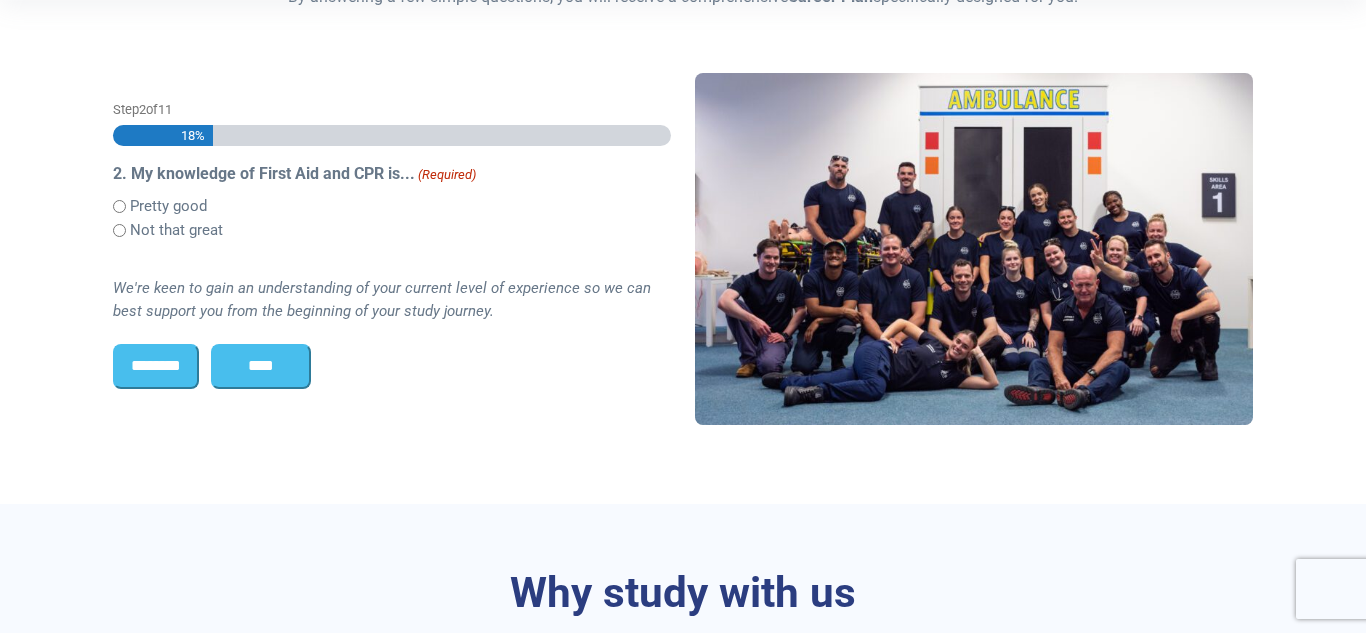 scroll, scrollTop: 0, scrollLeft: 0, axis: both 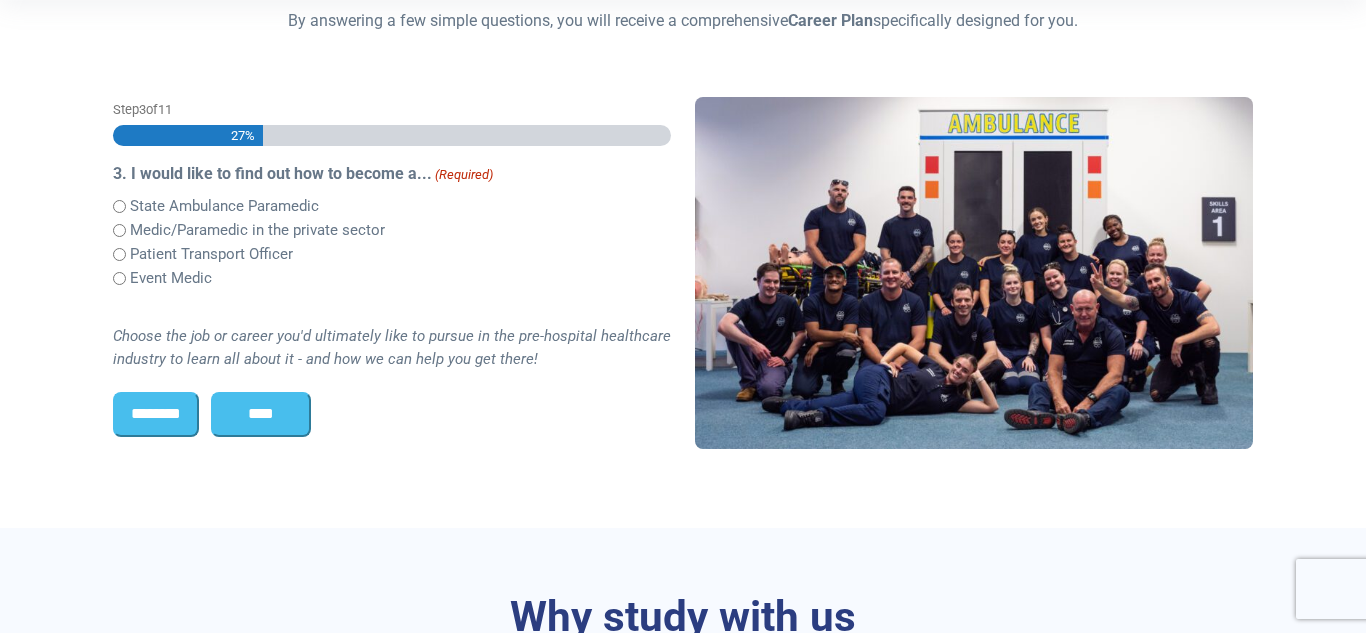 click on "****" at bounding box center [261, 414] 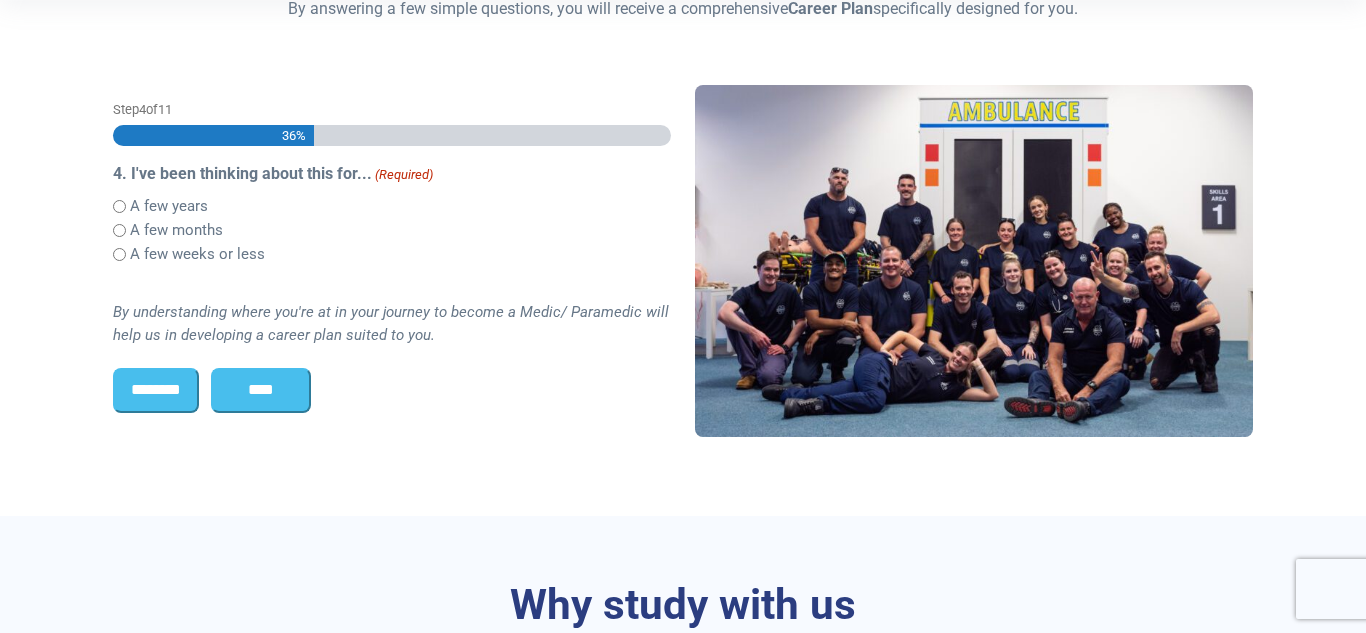 scroll, scrollTop: 0, scrollLeft: 0, axis: both 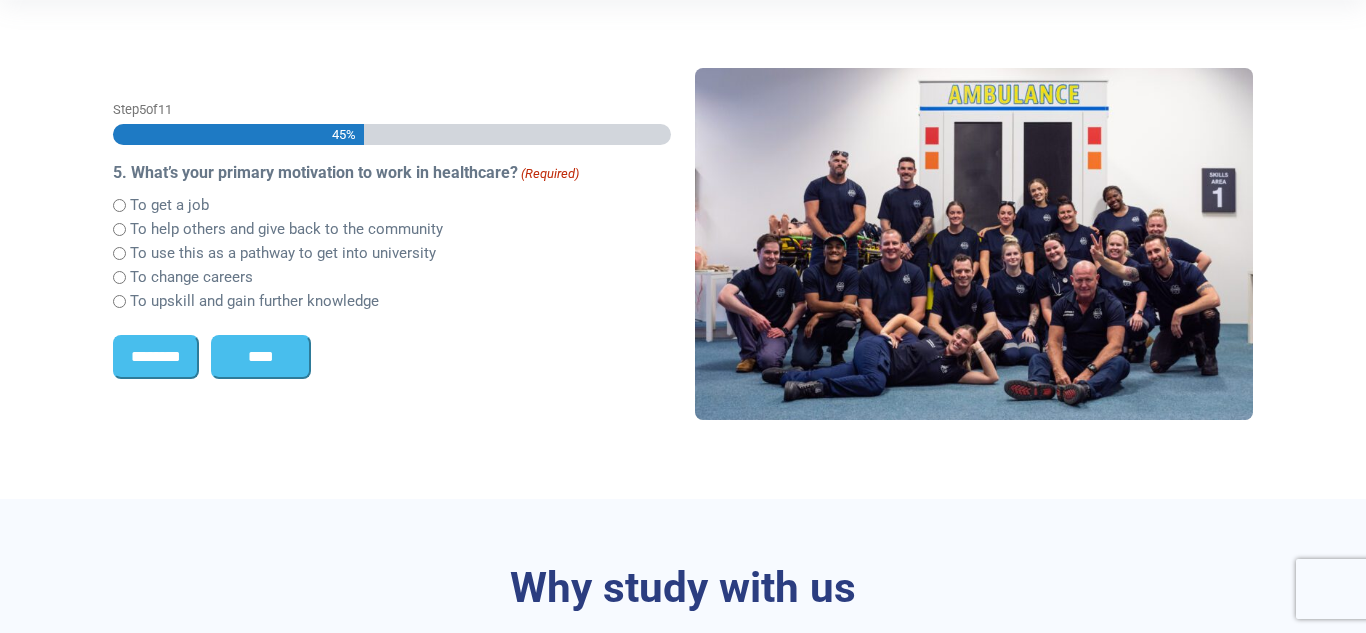 click on "****" at bounding box center (261, 357) 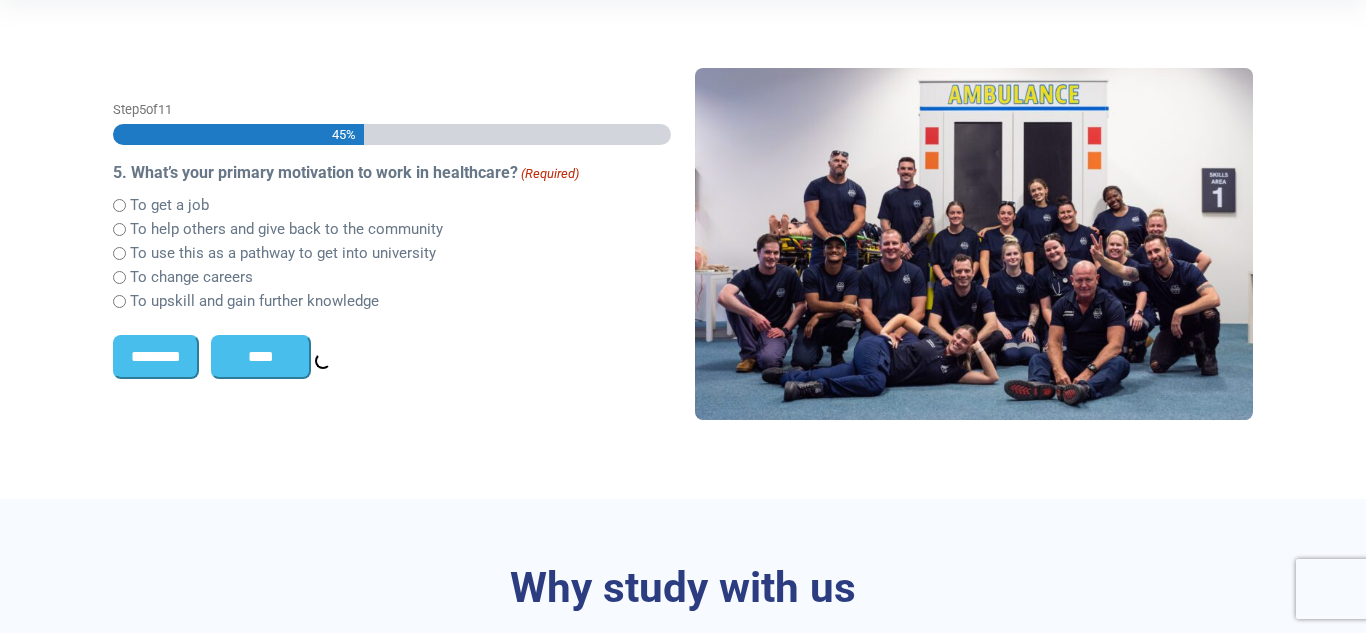 scroll, scrollTop: 528, scrollLeft: 0, axis: vertical 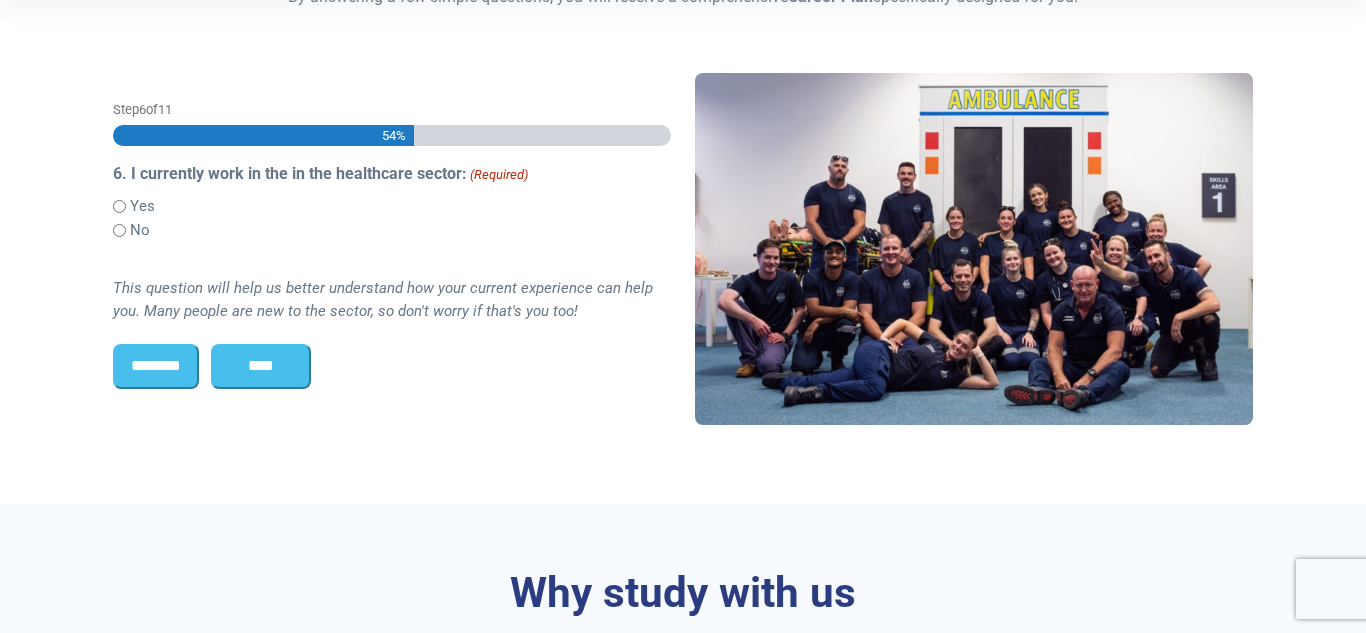 click on "****" at bounding box center (261, 366) 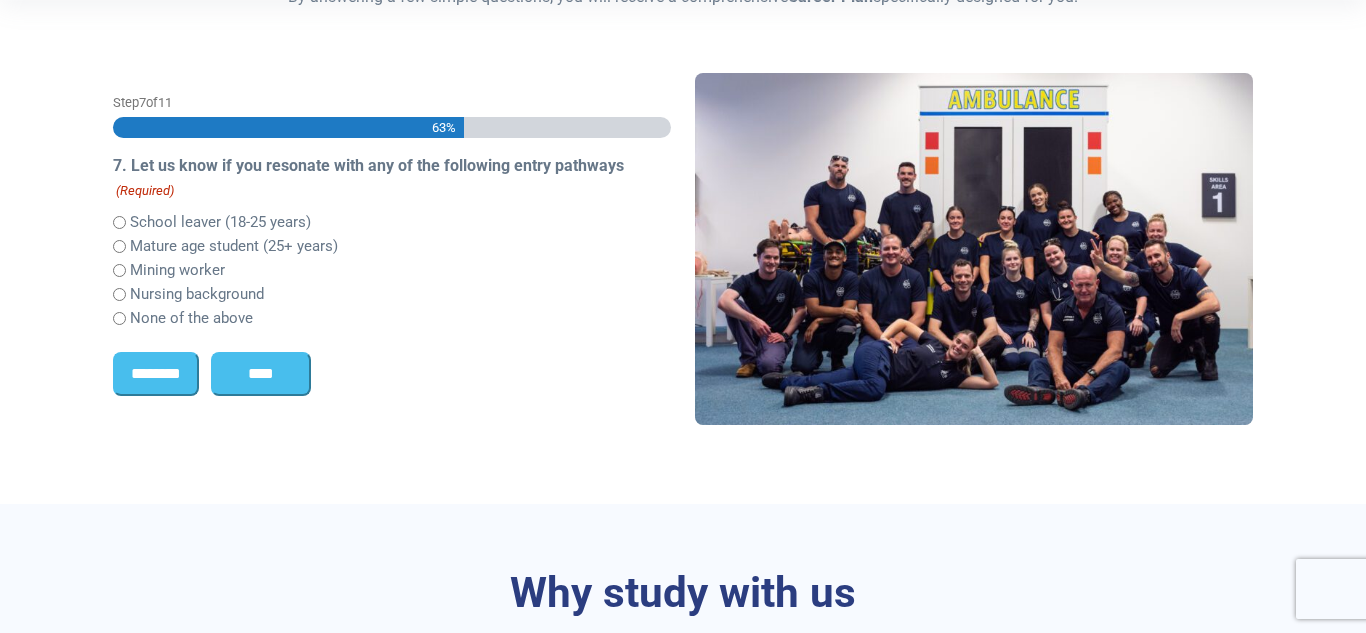 scroll, scrollTop: 521, scrollLeft: 0, axis: vertical 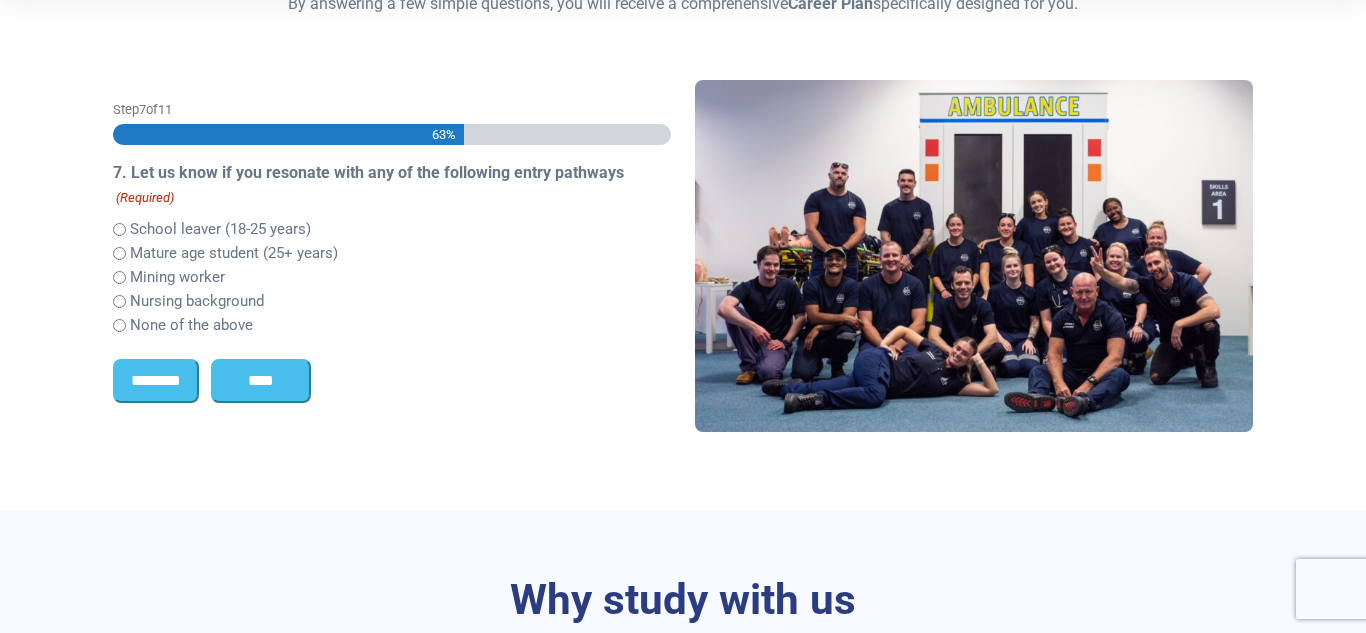 click on "None of the above" at bounding box center [191, 325] 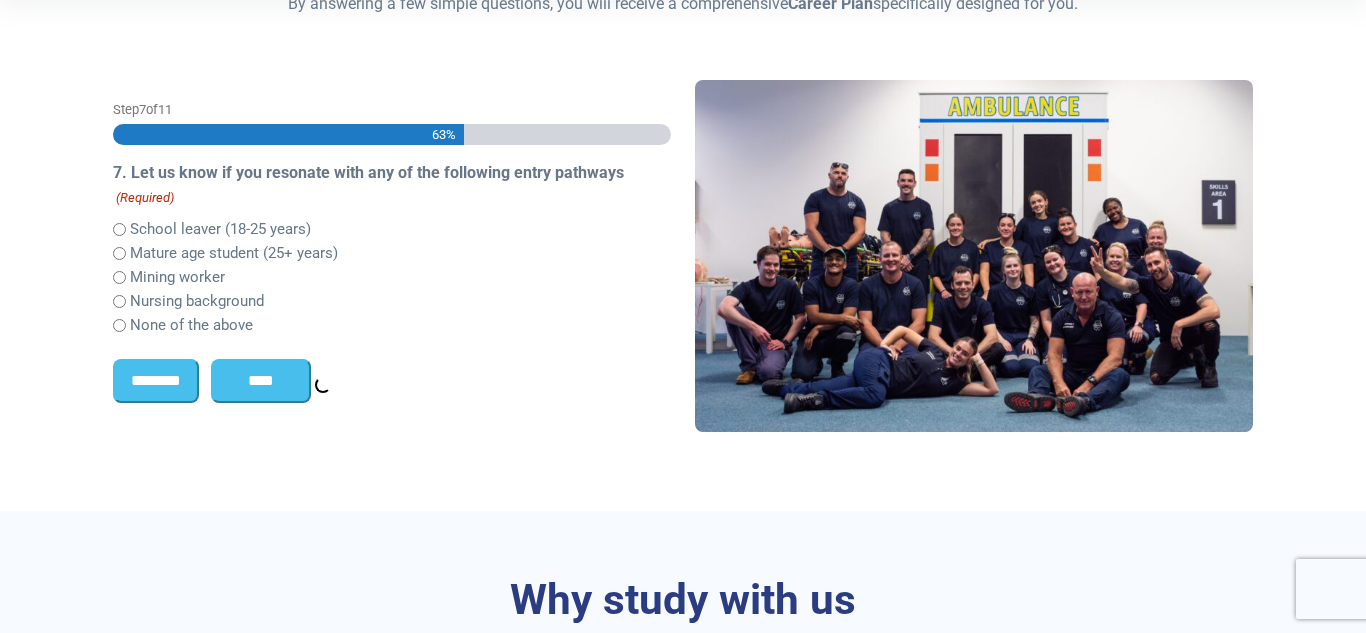 click on "****" at bounding box center [261, 381] 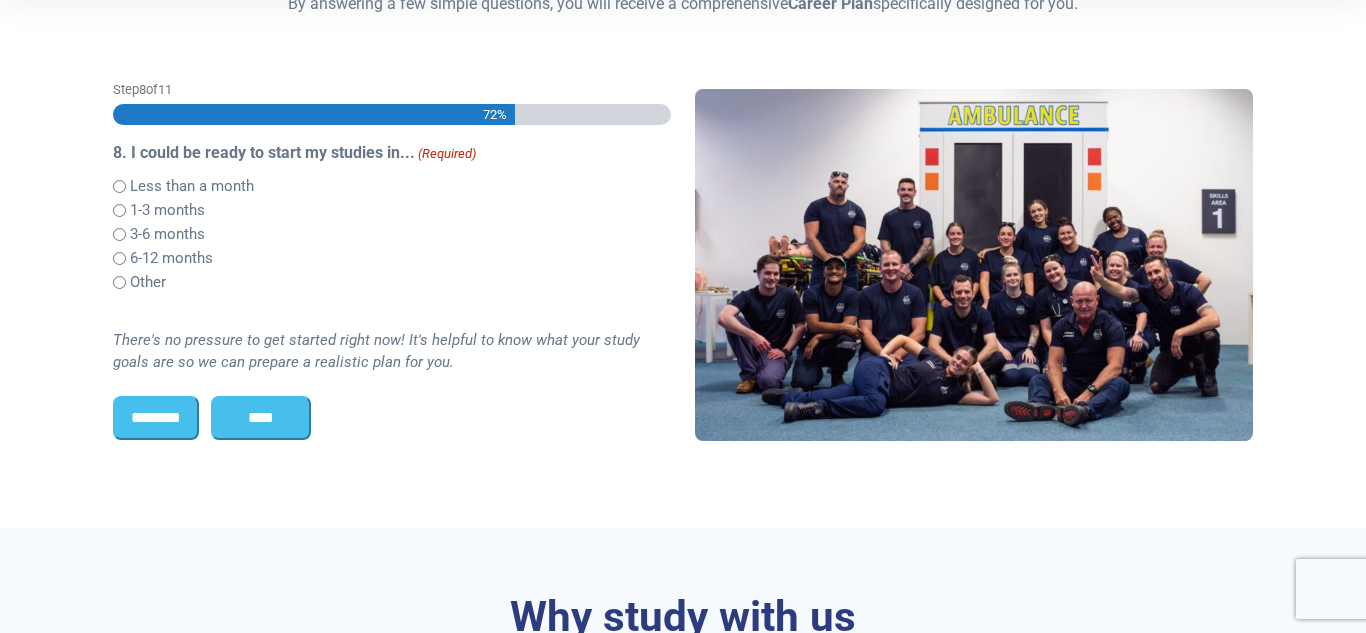scroll, scrollTop: 501, scrollLeft: 0, axis: vertical 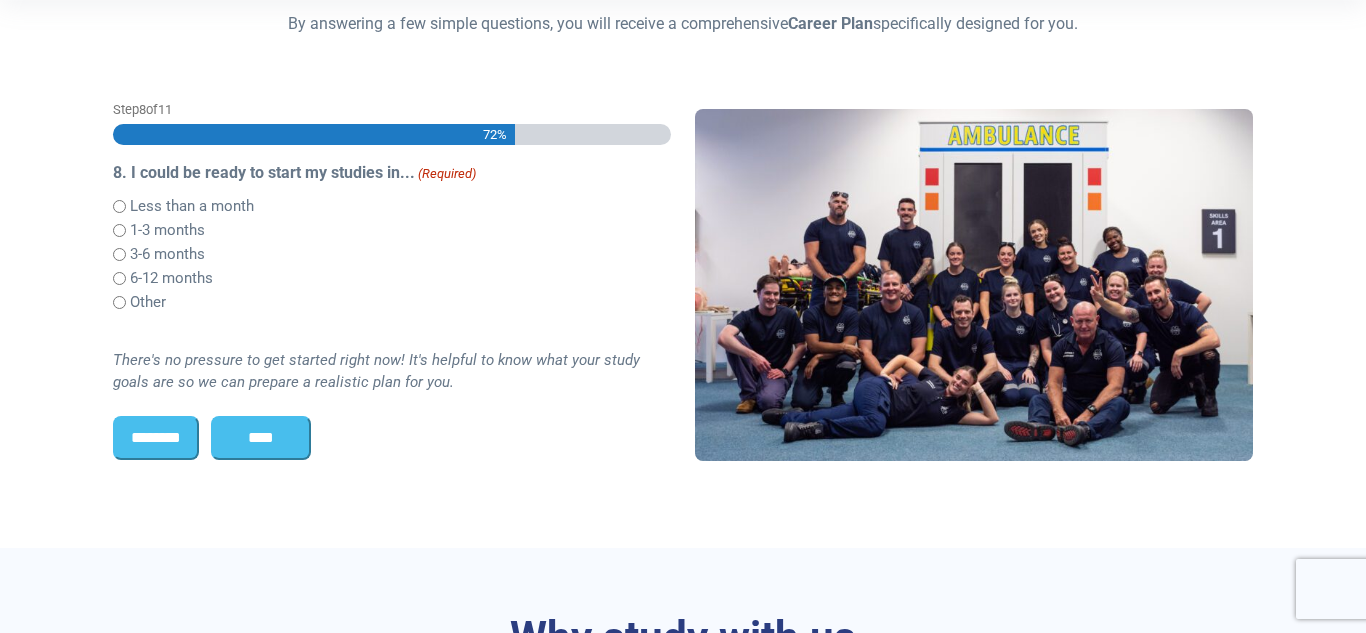 click on "****" at bounding box center (261, 438) 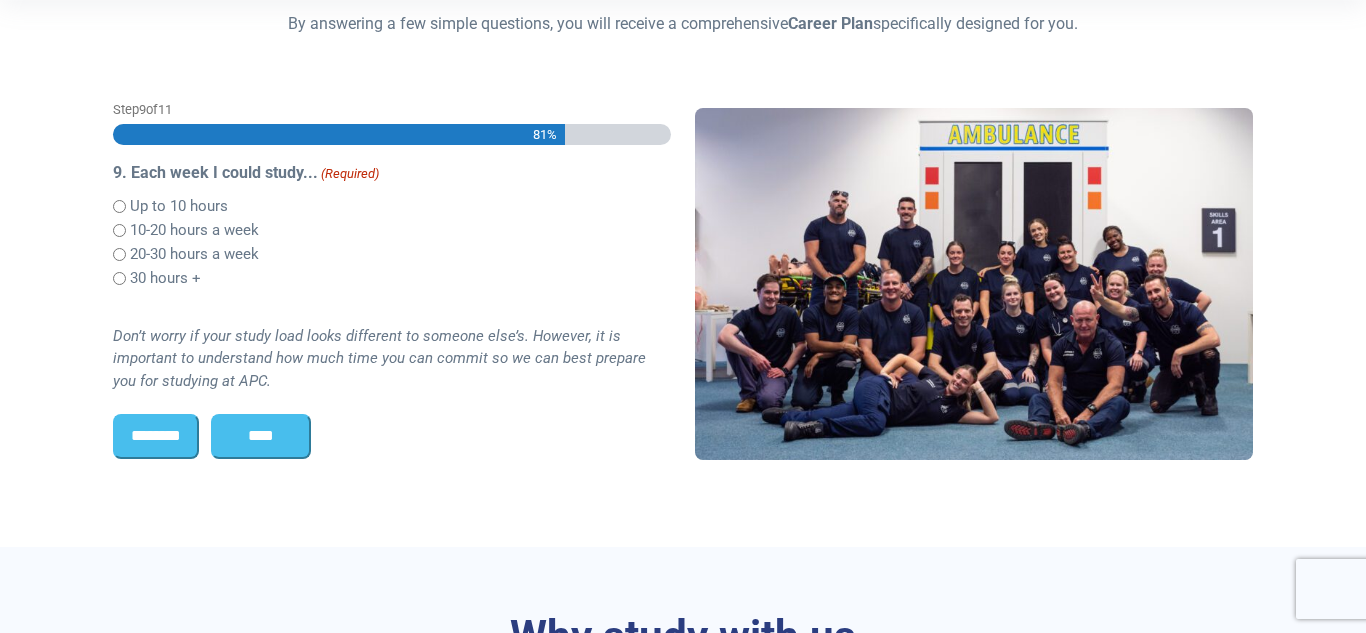 scroll, scrollTop: 0, scrollLeft: 0, axis: both 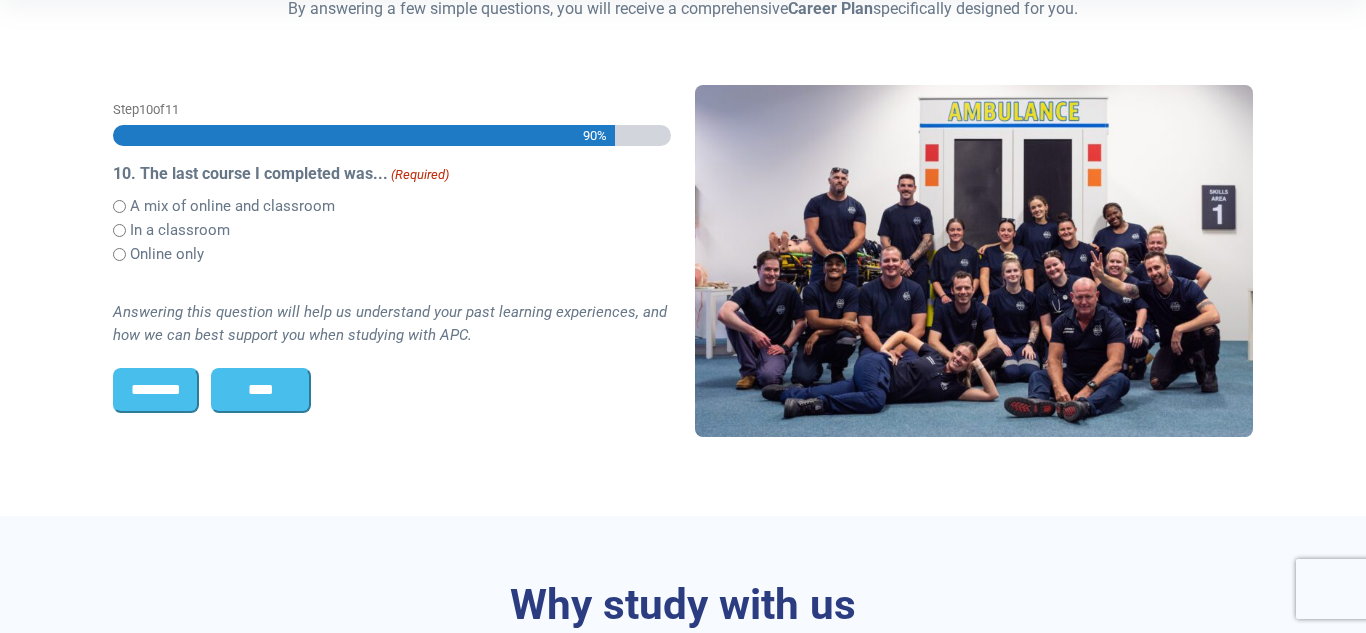 click on "****" at bounding box center (261, 390) 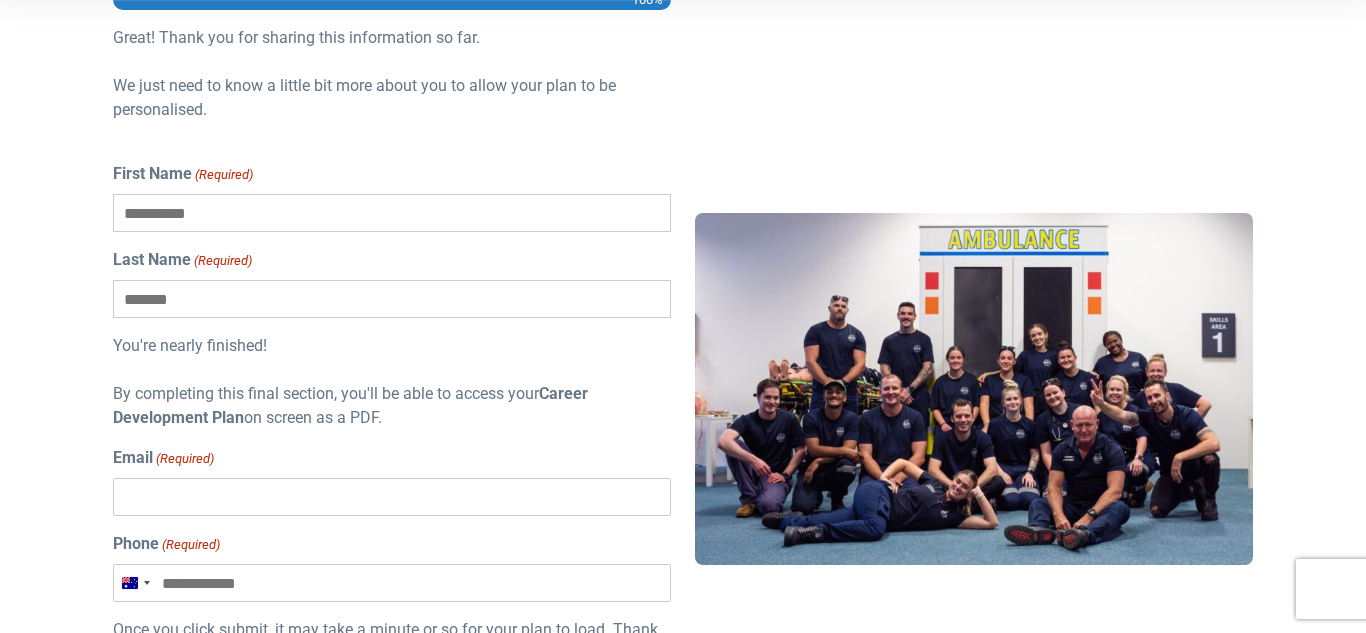 scroll, scrollTop: 640, scrollLeft: 0, axis: vertical 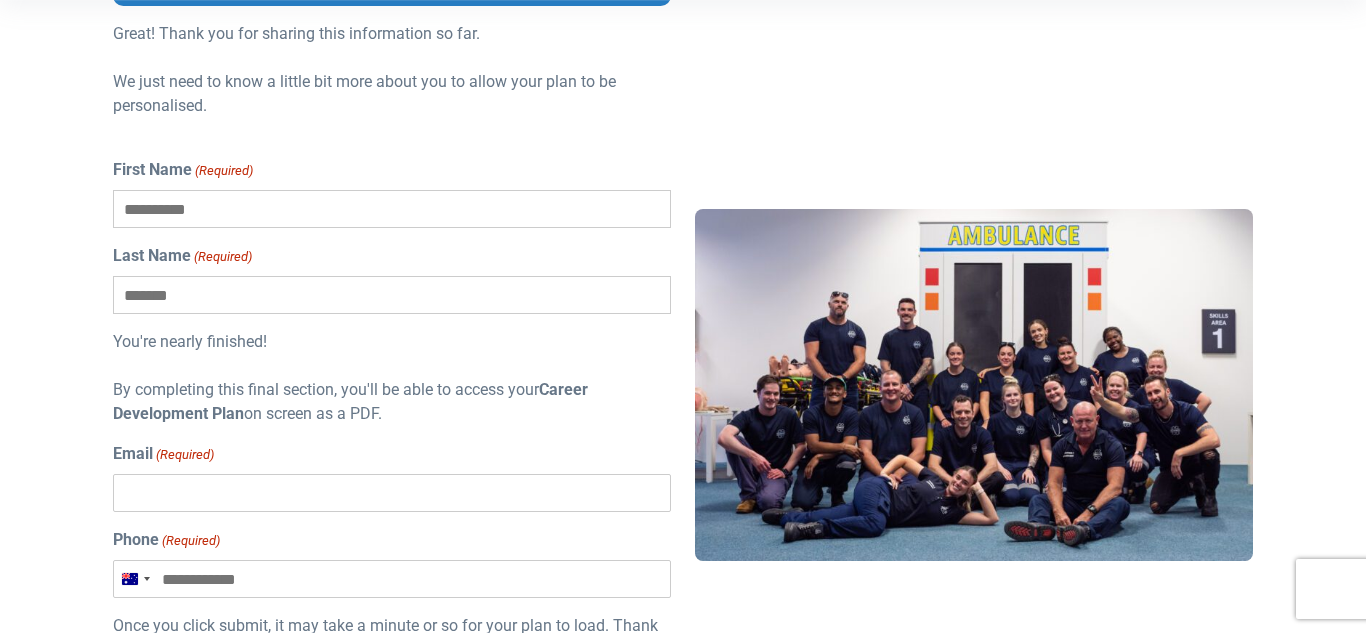 click on "First Name (Required)" at bounding box center (392, 209) 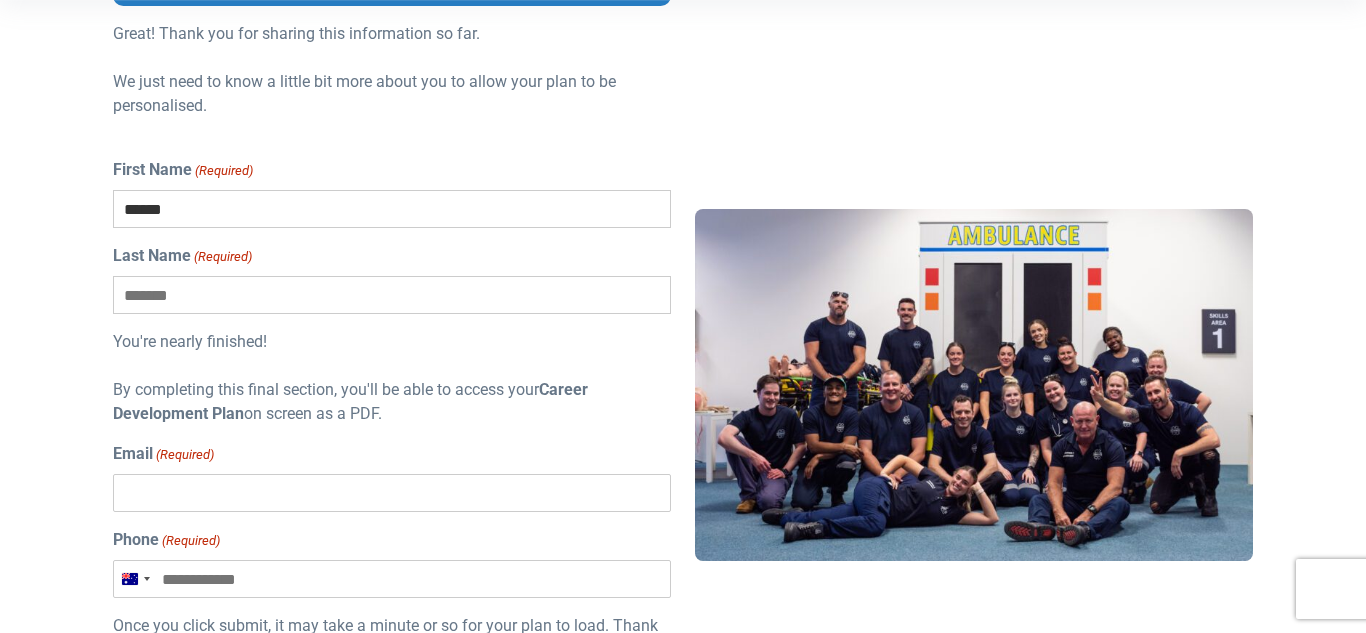 type on "******" 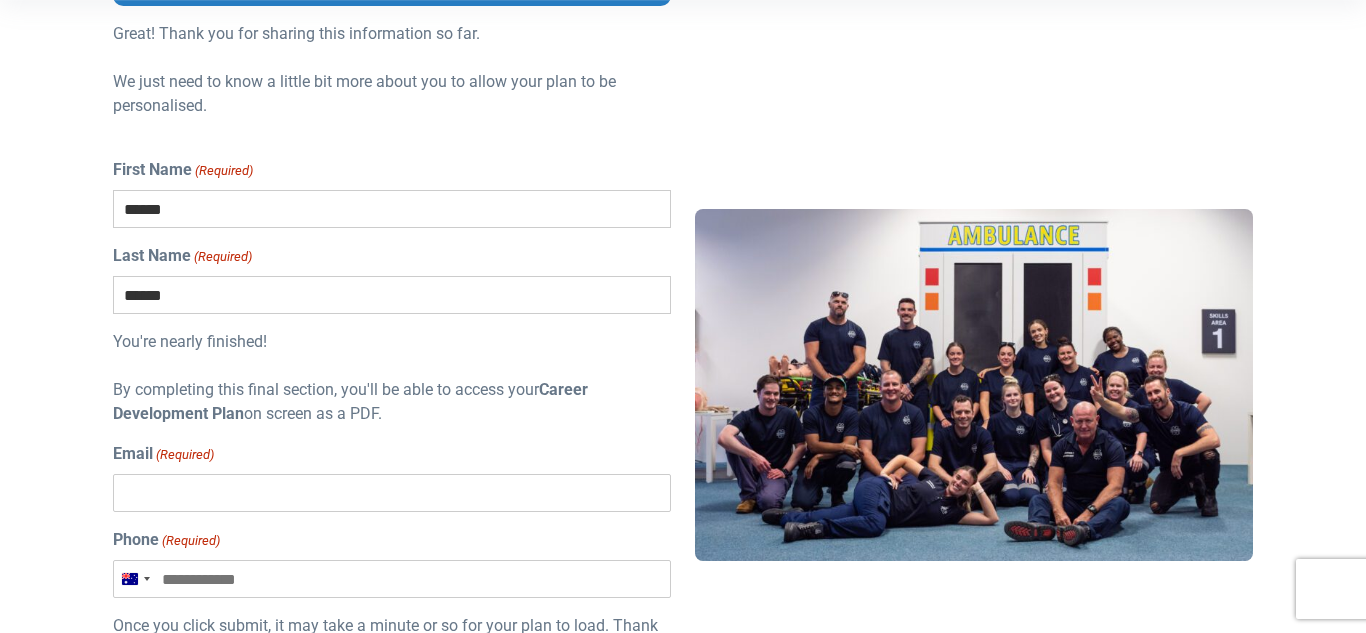 type on "**********" 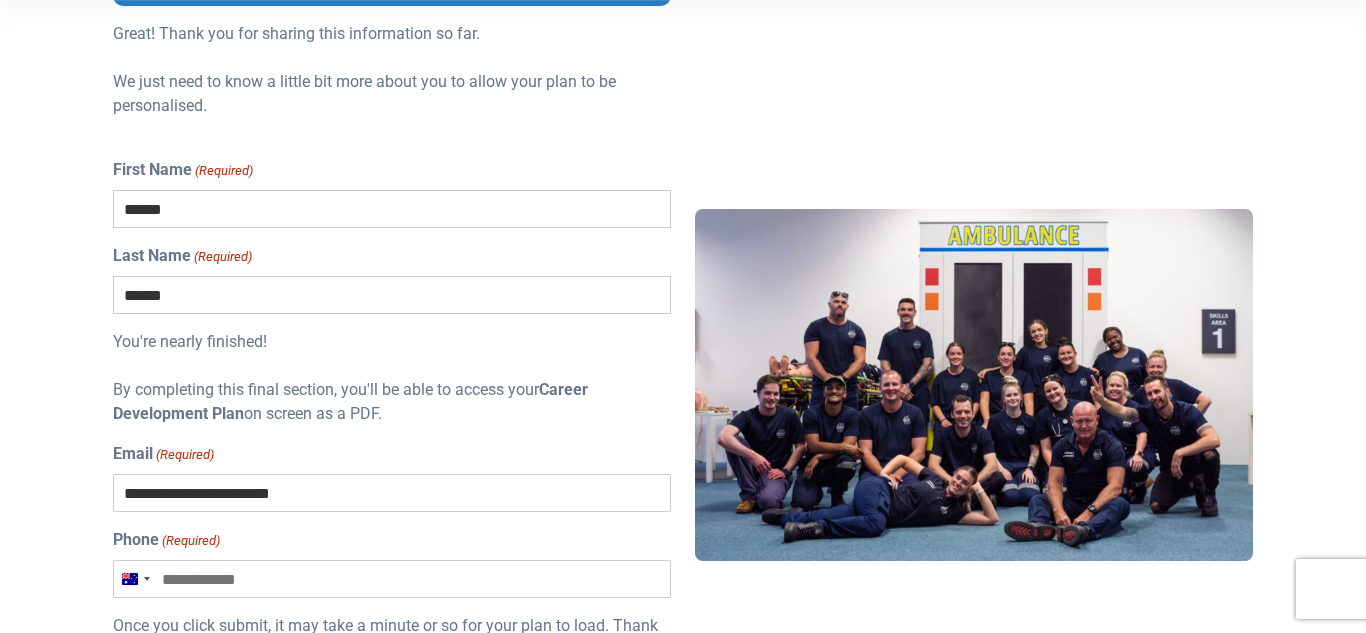 type on "**********" 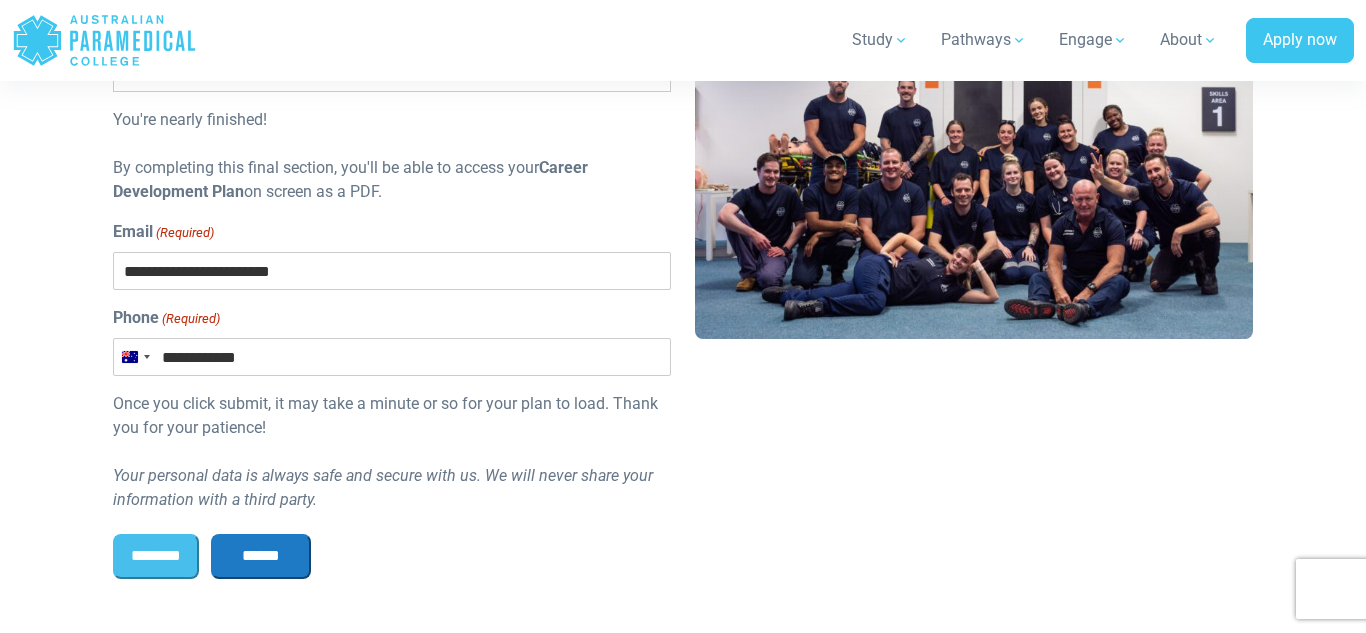 scroll, scrollTop: 865, scrollLeft: 0, axis: vertical 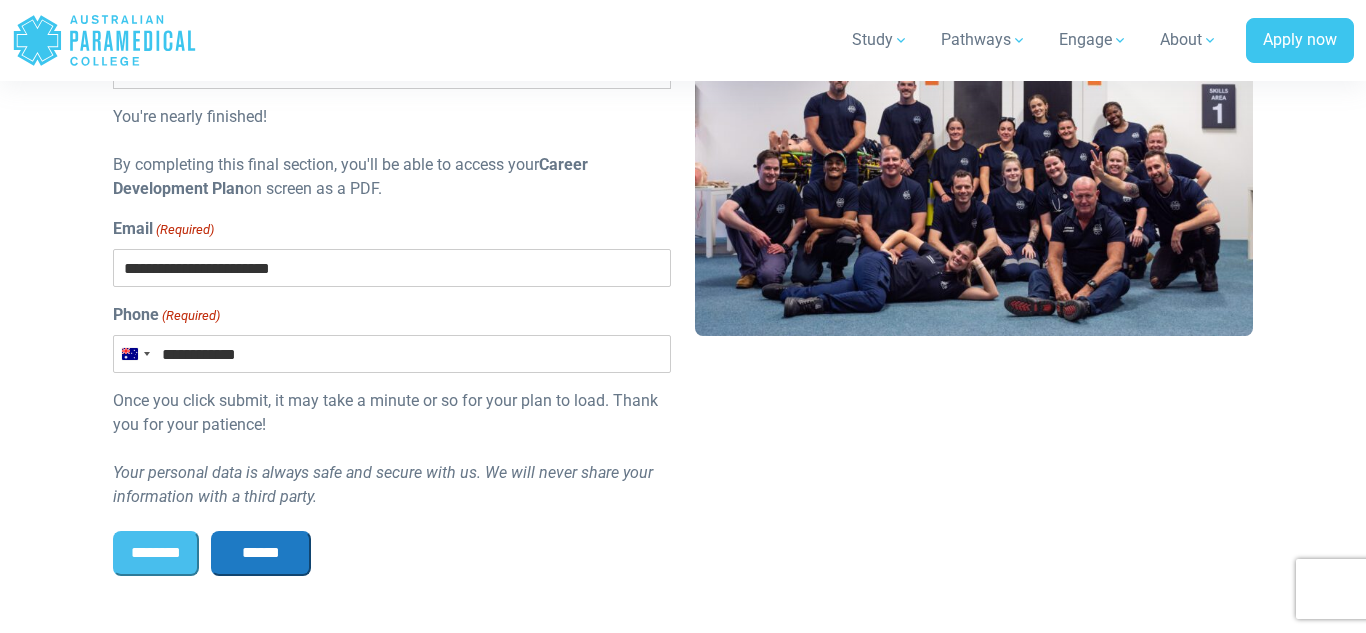 click on "******" at bounding box center [261, 553] 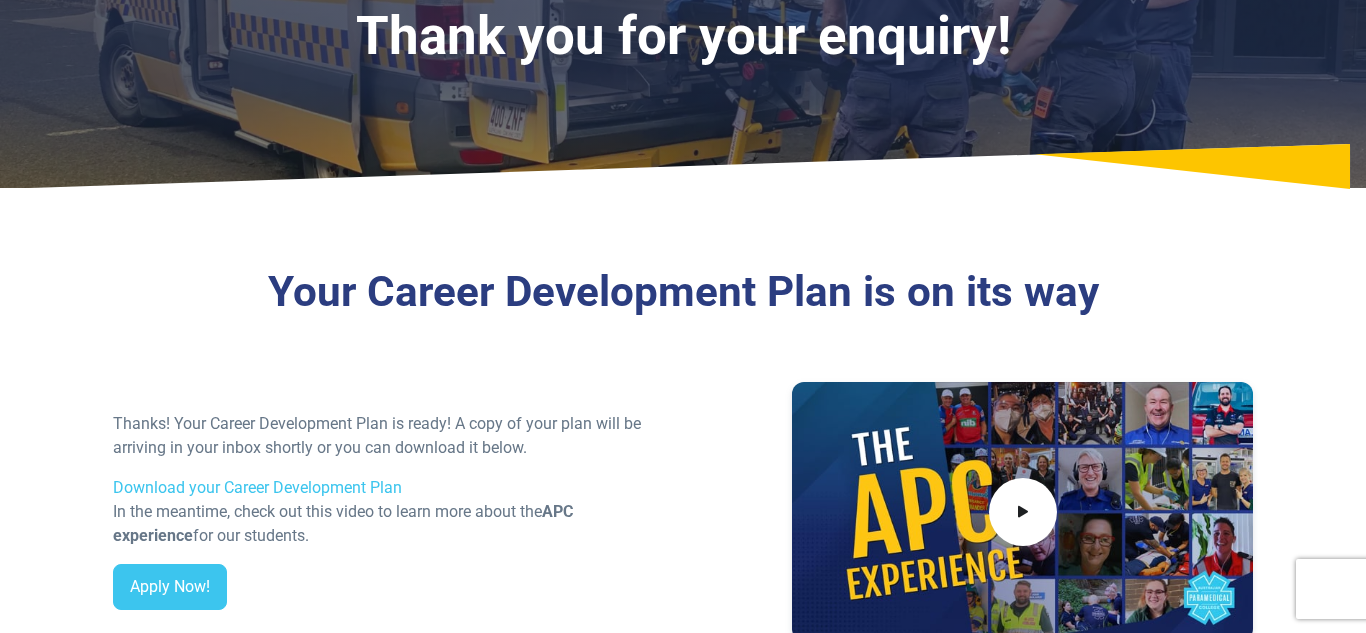 scroll, scrollTop: 0, scrollLeft: 0, axis: both 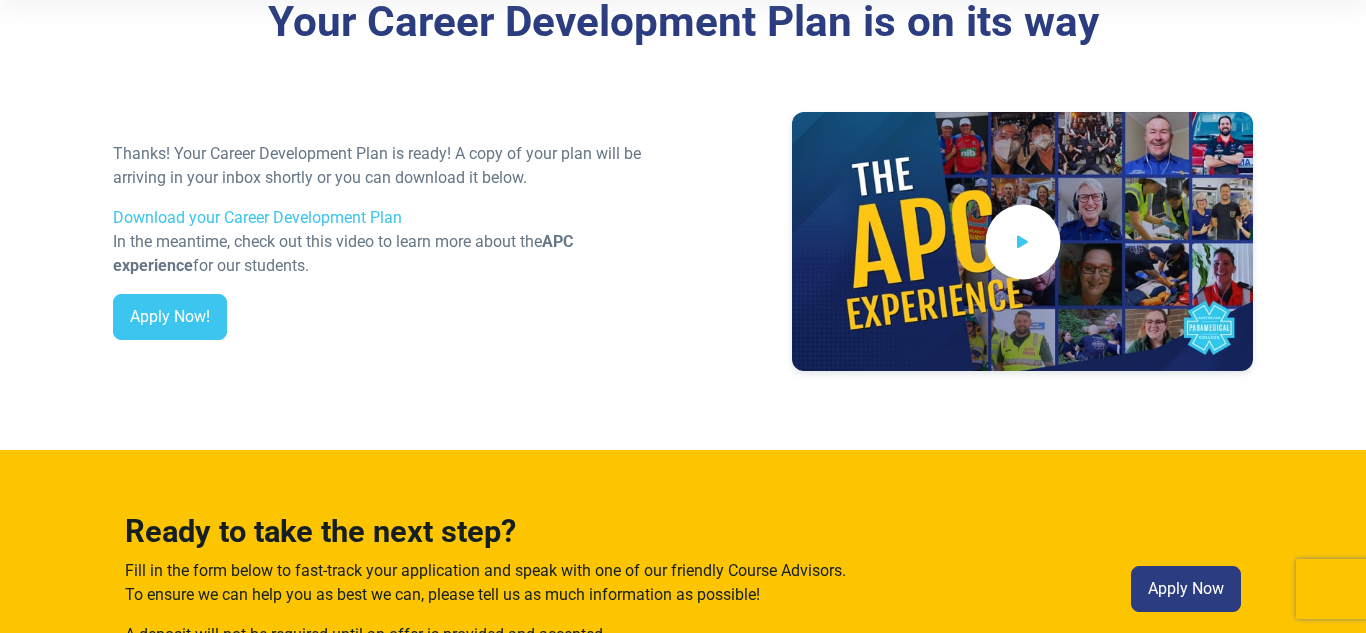 click at bounding box center [1023, 241] 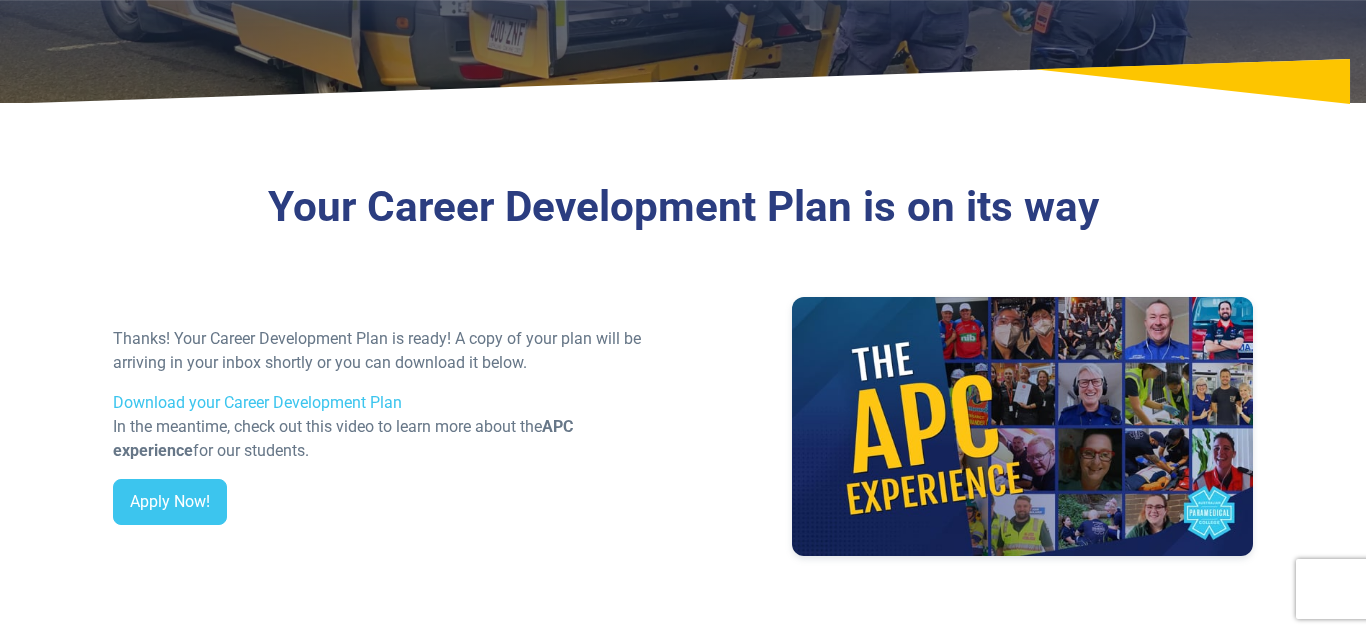 scroll, scrollTop: 212, scrollLeft: 0, axis: vertical 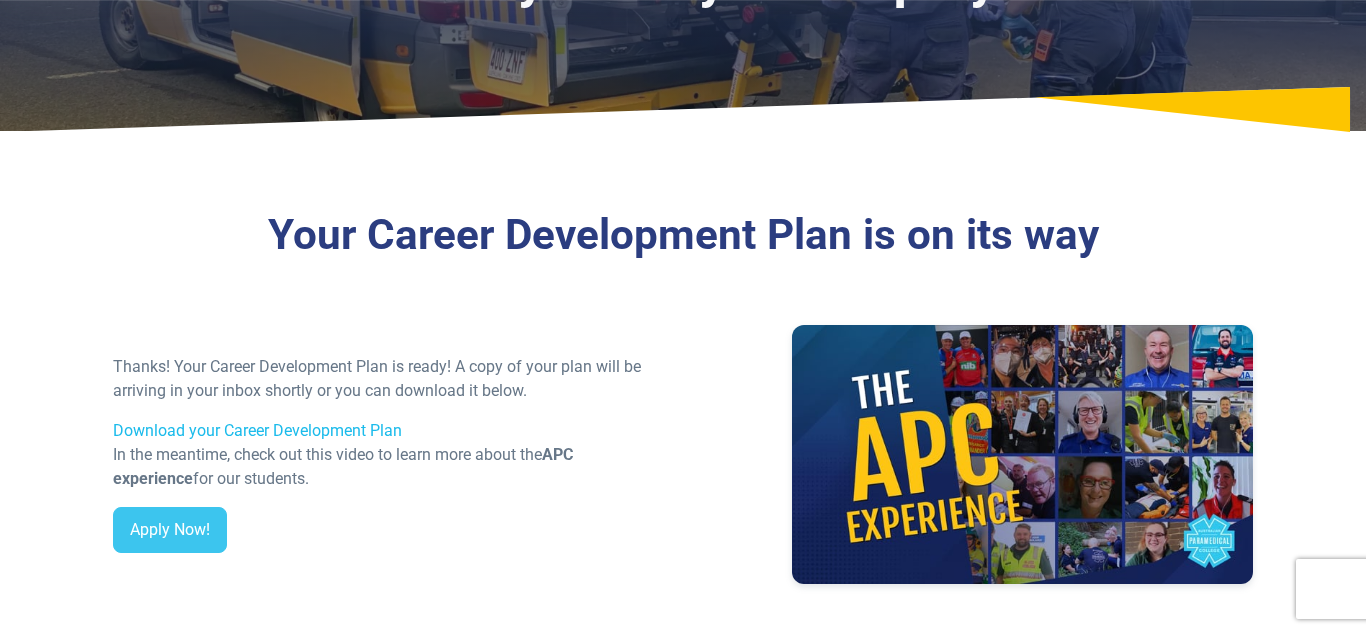 click on "Download your Career Development Plan" at bounding box center (257, 430) 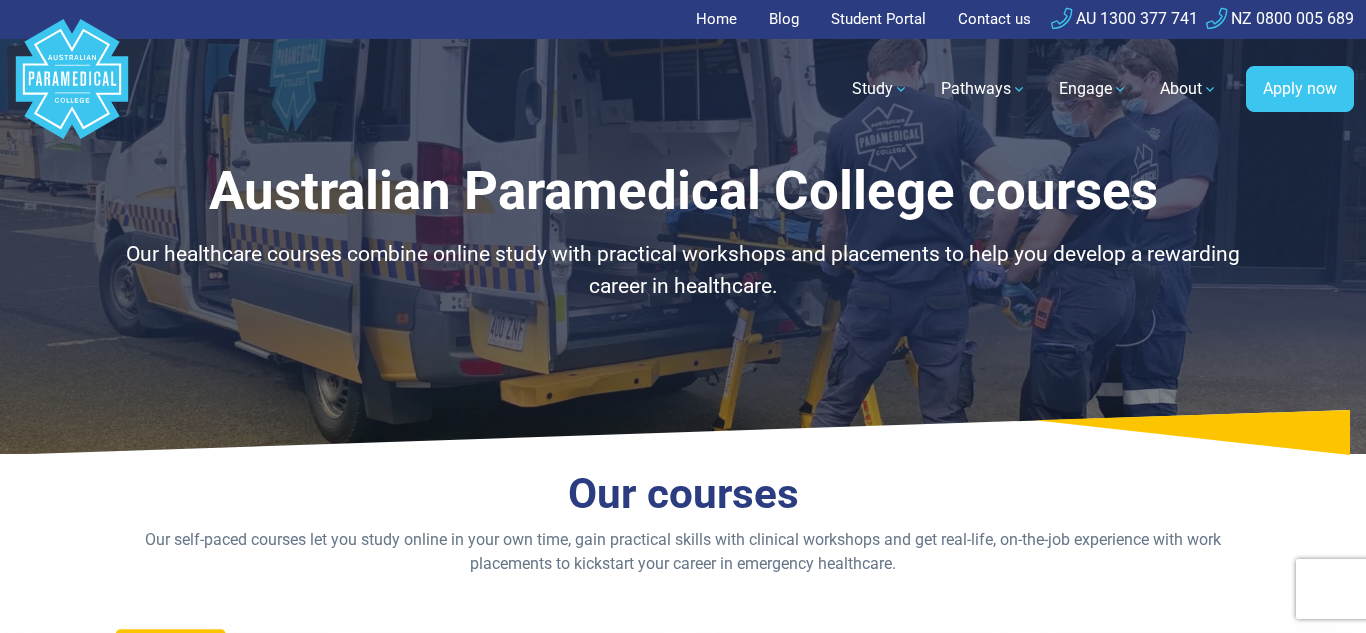scroll, scrollTop: 291, scrollLeft: 0, axis: vertical 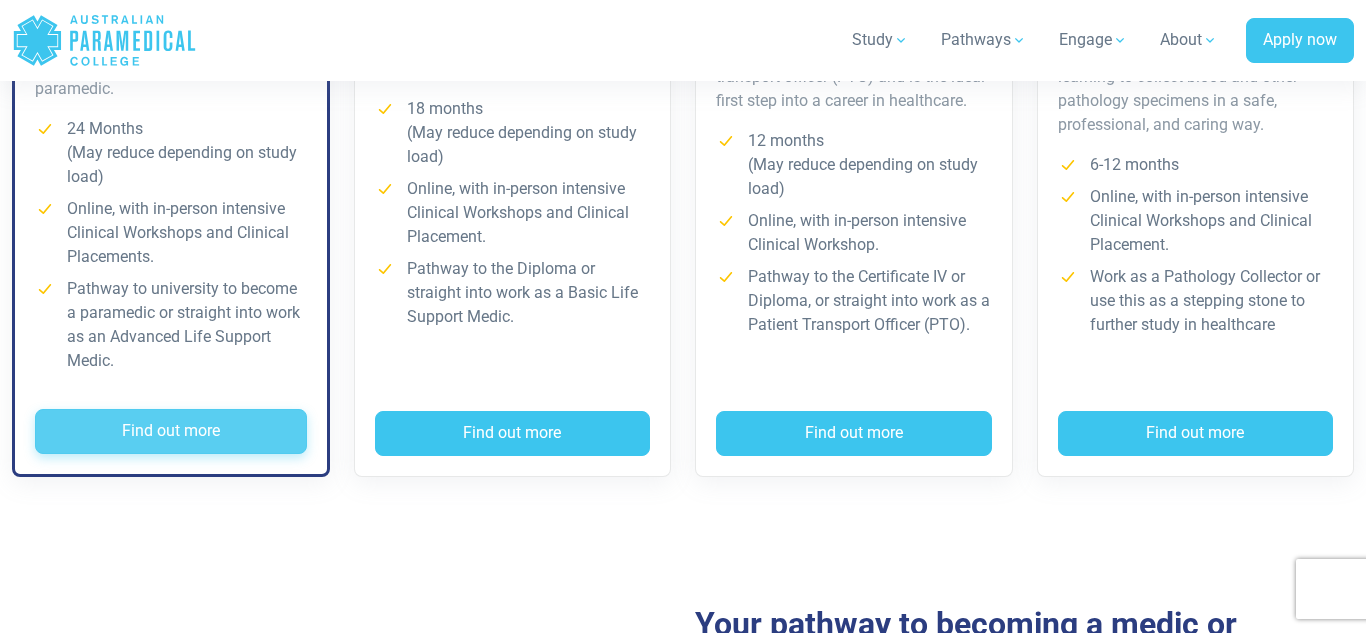click on "Find out more" at bounding box center (171, 432) 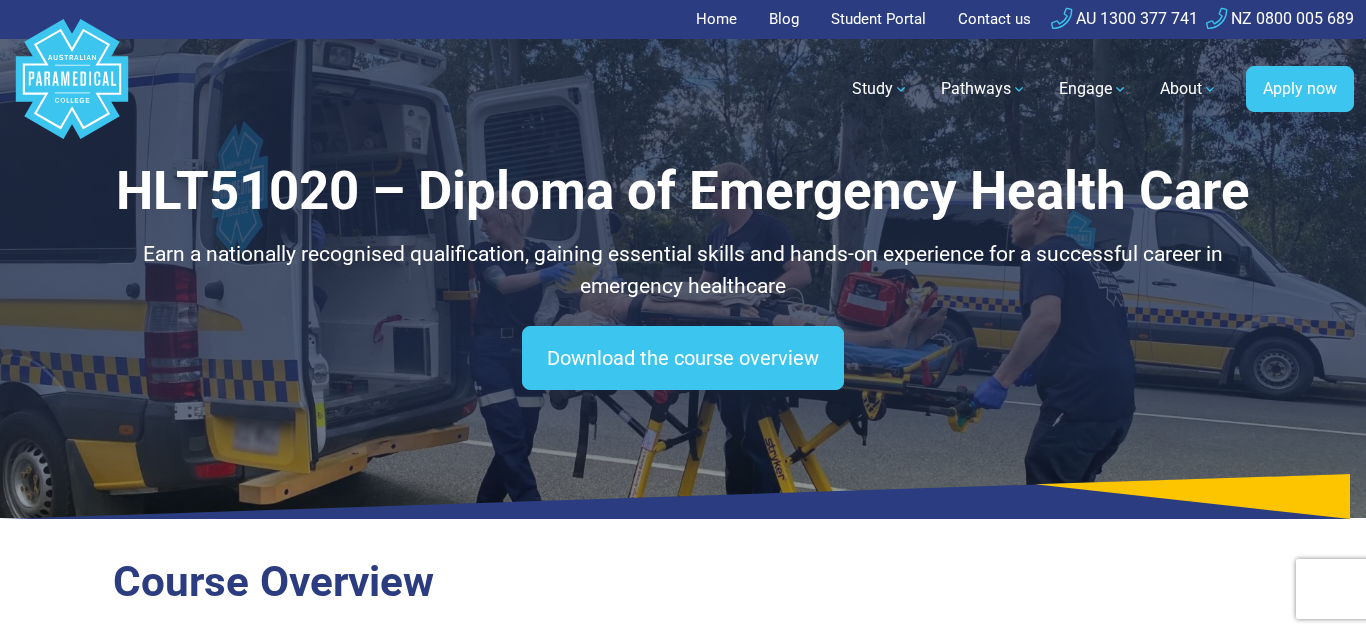 scroll, scrollTop: 0, scrollLeft: 0, axis: both 